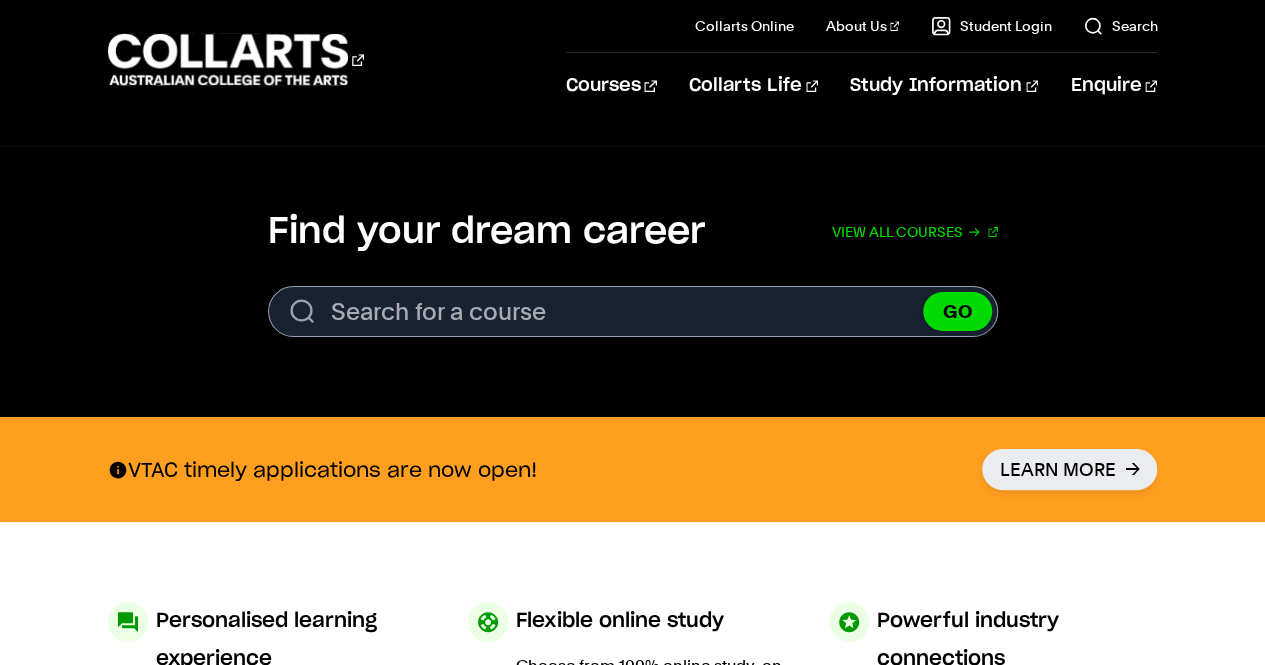 scroll, scrollTop: 0, scrollLeft: 0, axis: both 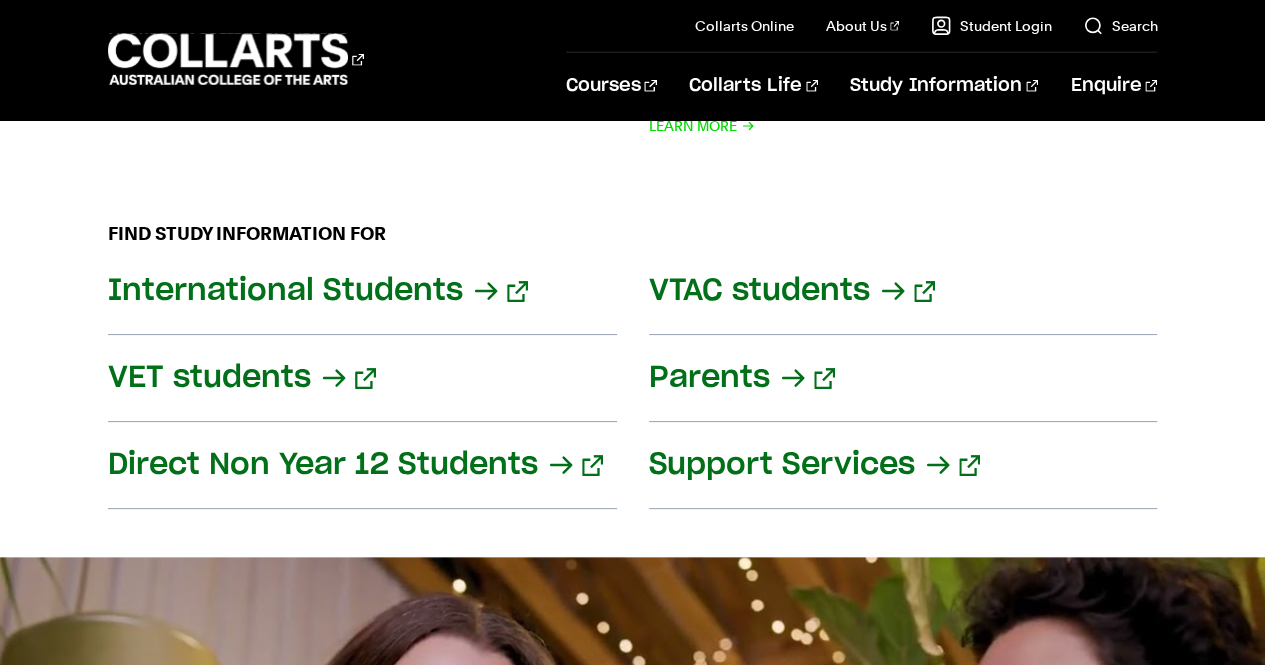 click on "VTAC students" at bounding box center [903, 291] 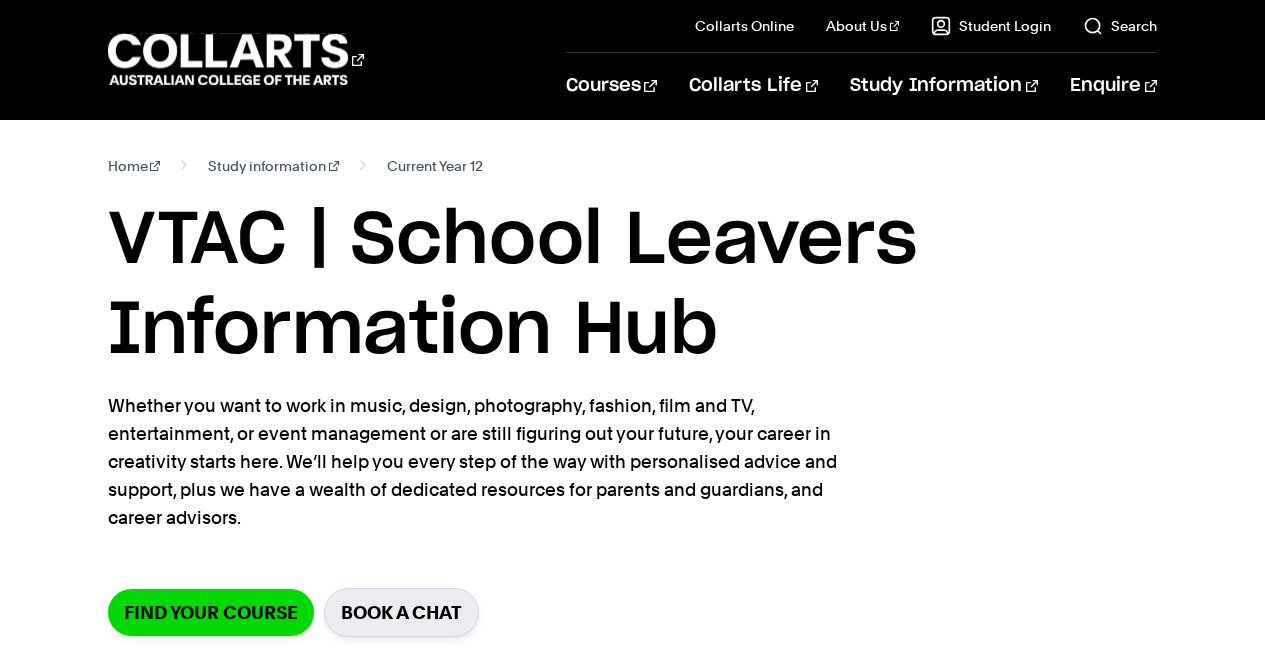 scroll, scrollTop: 0, scrollLeft: 0, axis: both 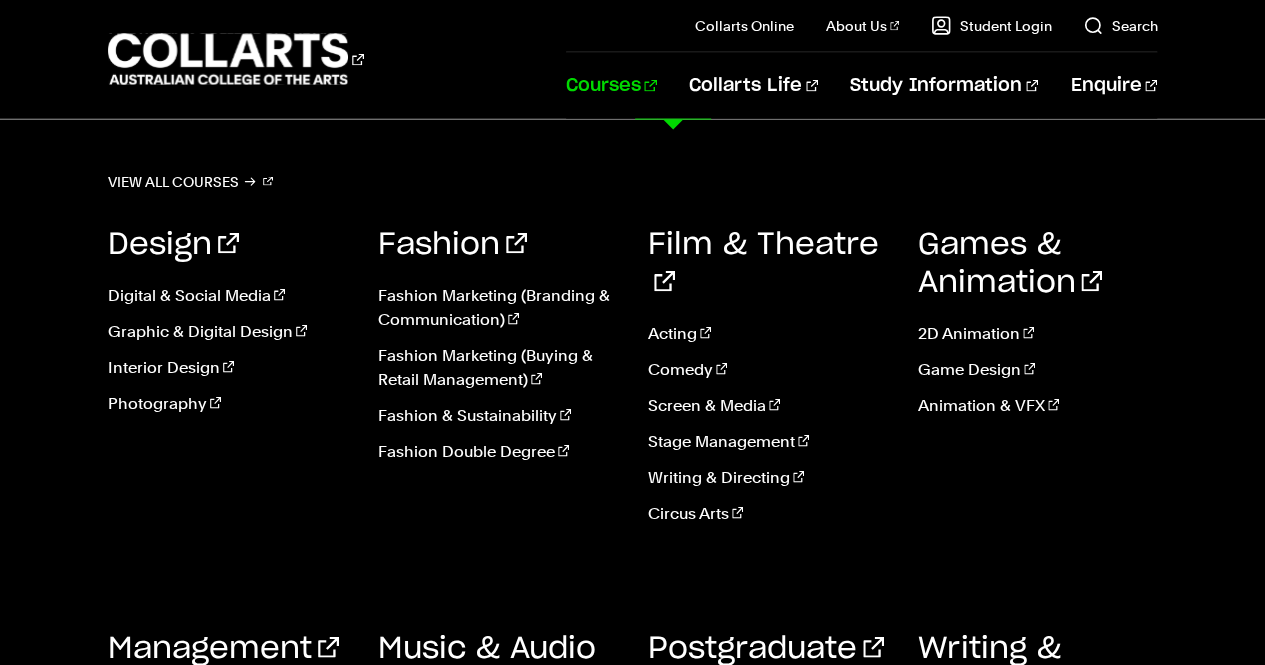 click on "Courses" at bounding box center [611, 86] 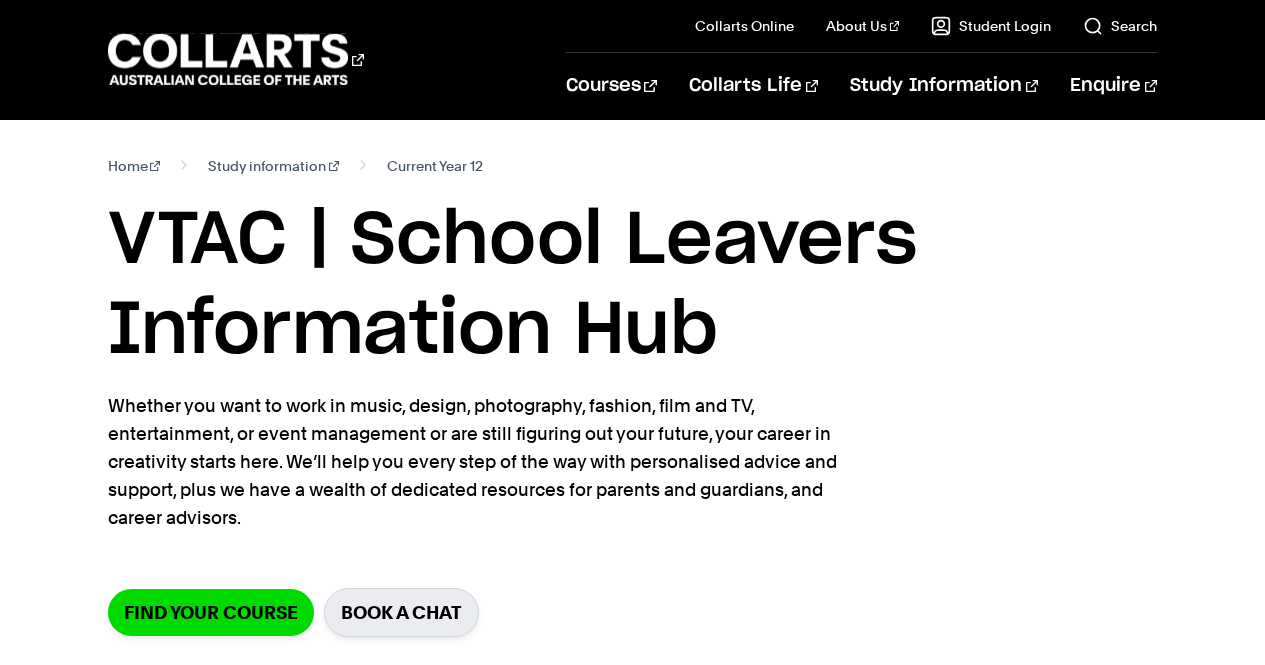 scroll, scrollTop: 193, scrollLeft: 0, axis: vertical 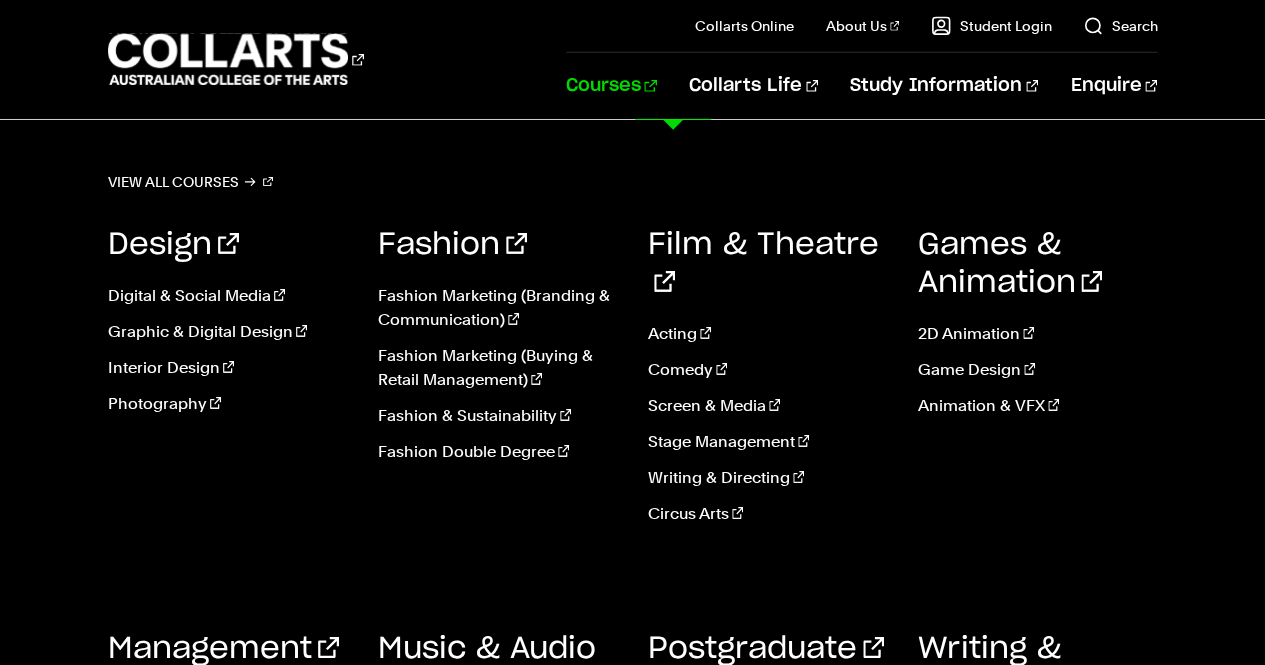 click on "Acting" at bounding box center [768, 334] 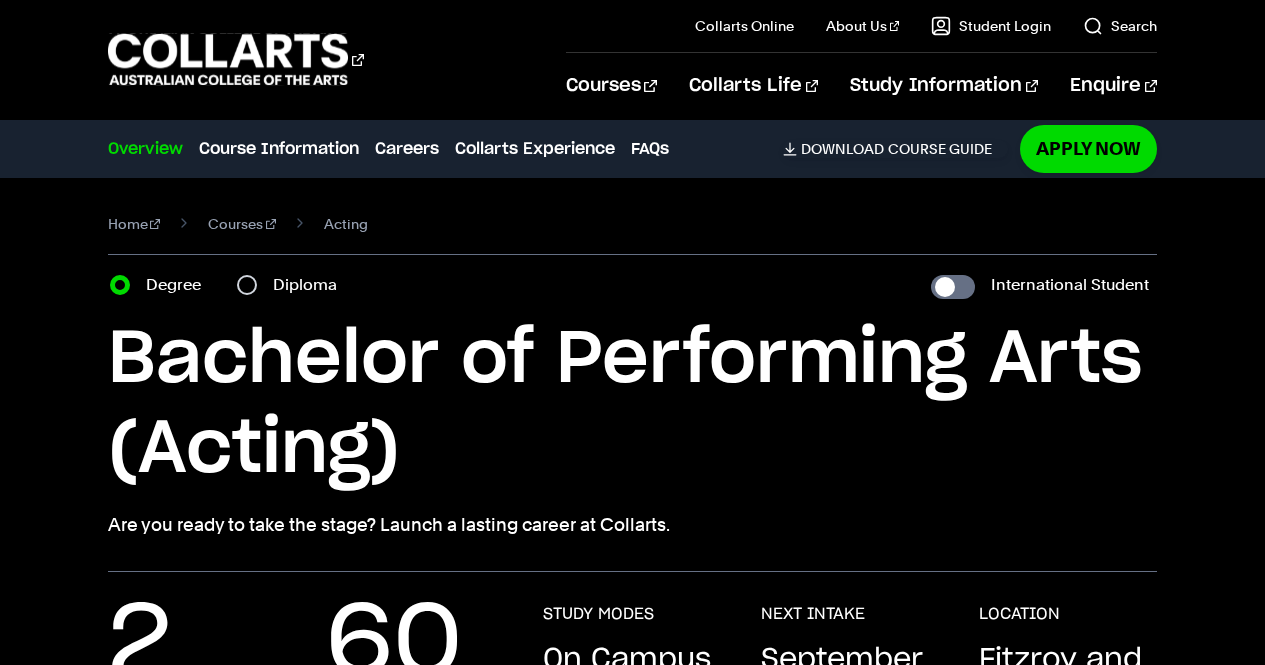 scroll, scrollTop: 476, scrollLeft: 0, axis: vertical 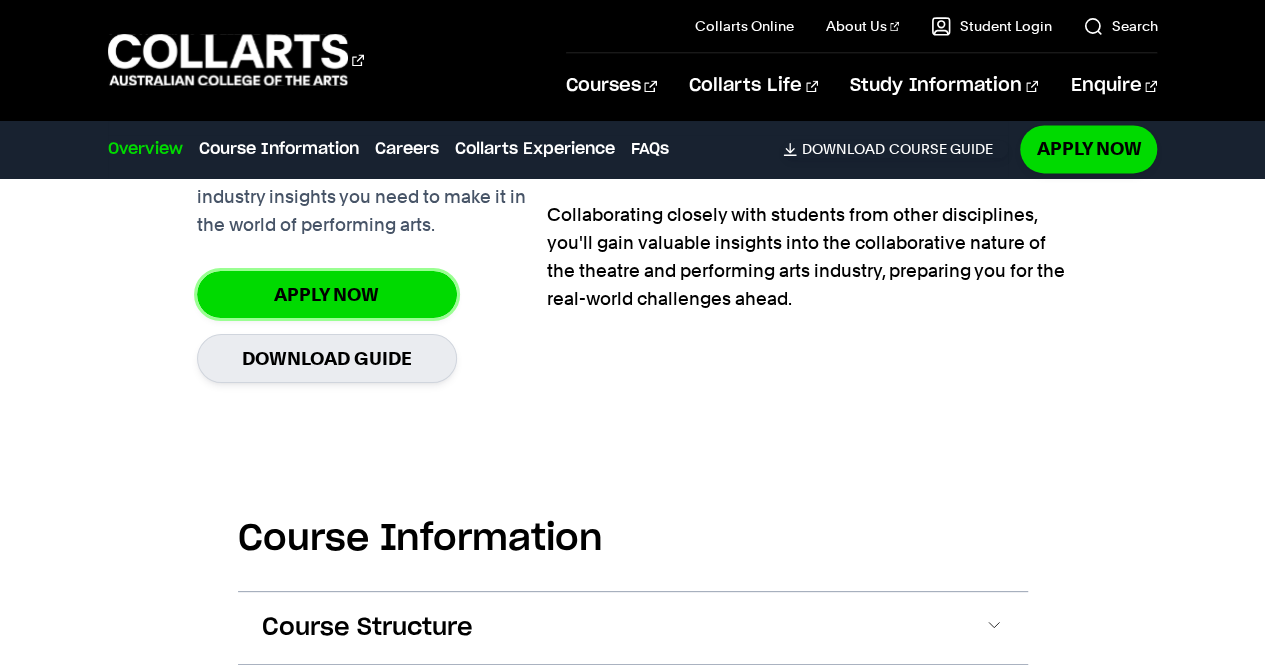 click on "Apply Now" at bounding box center [327, 294] 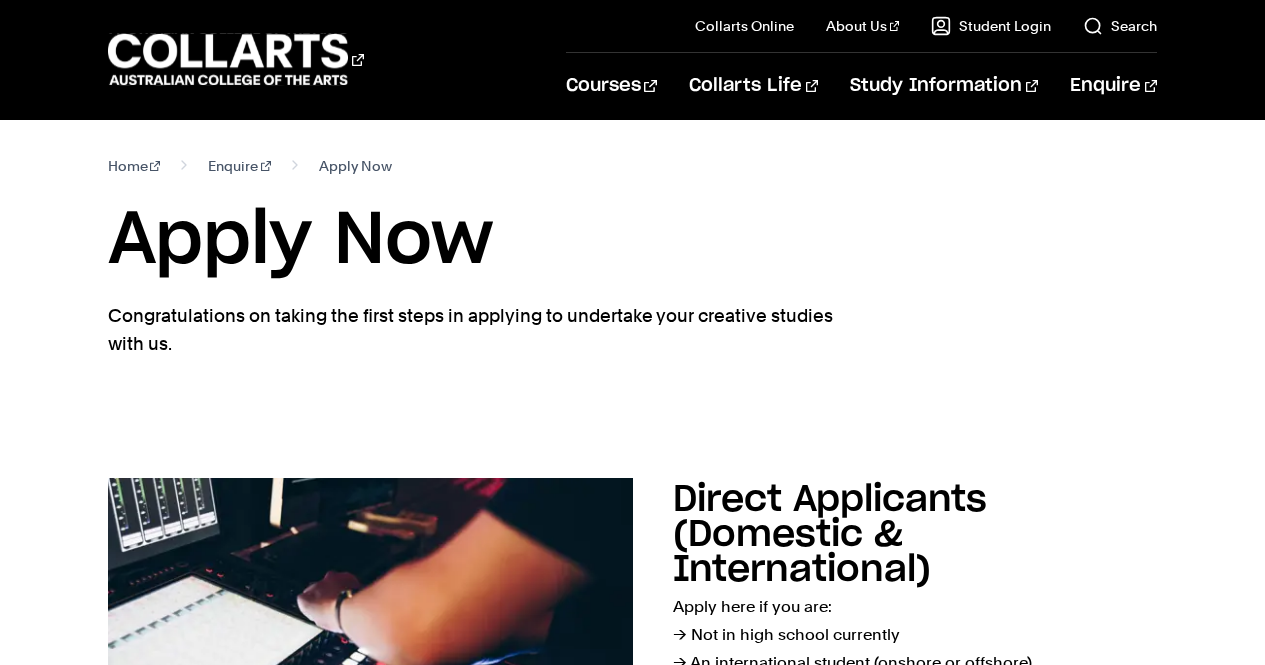 scroll, scrollTop: 0, scrollLeft: 0, axis: both 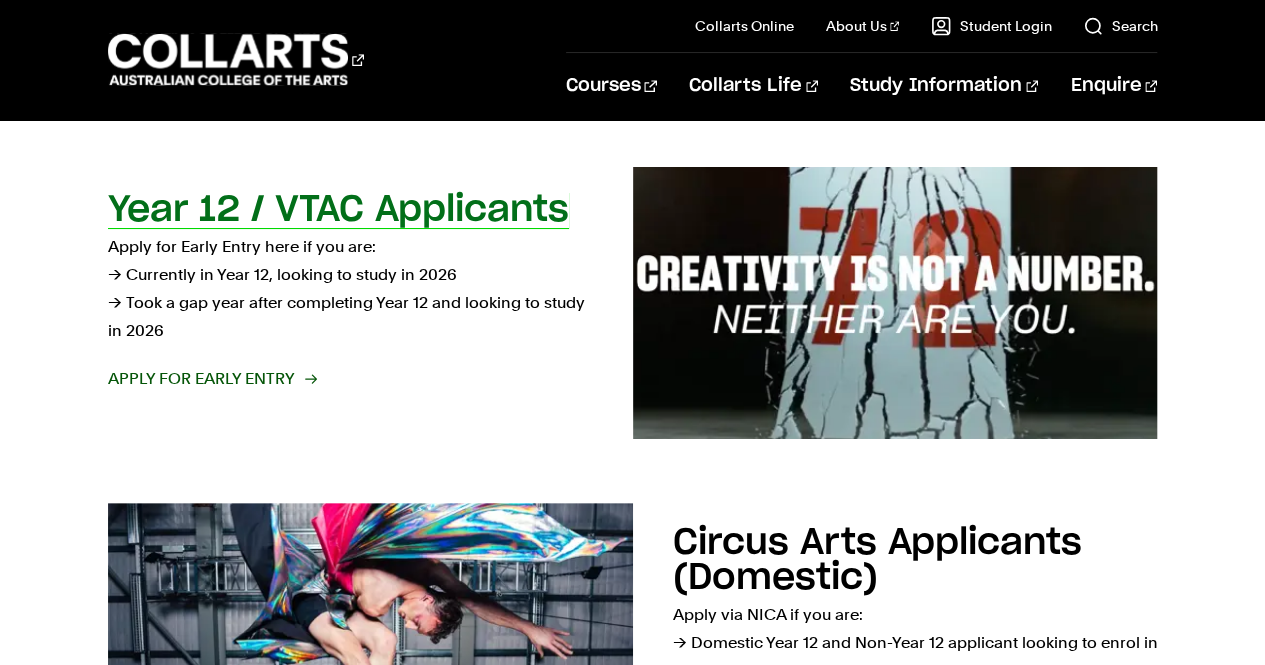 click on "Apply for Early Entry" at bounding box center (211, 379) 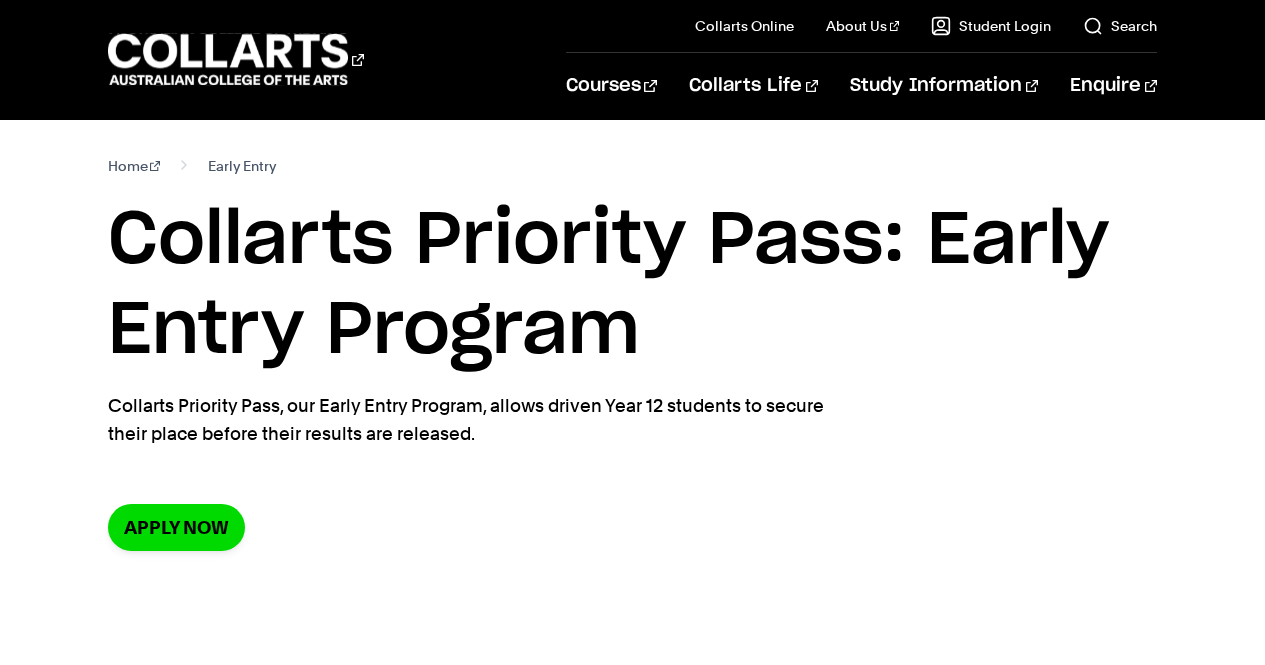 scroll, scrollTop: 73, scrollLeft: 0, axis: vertical 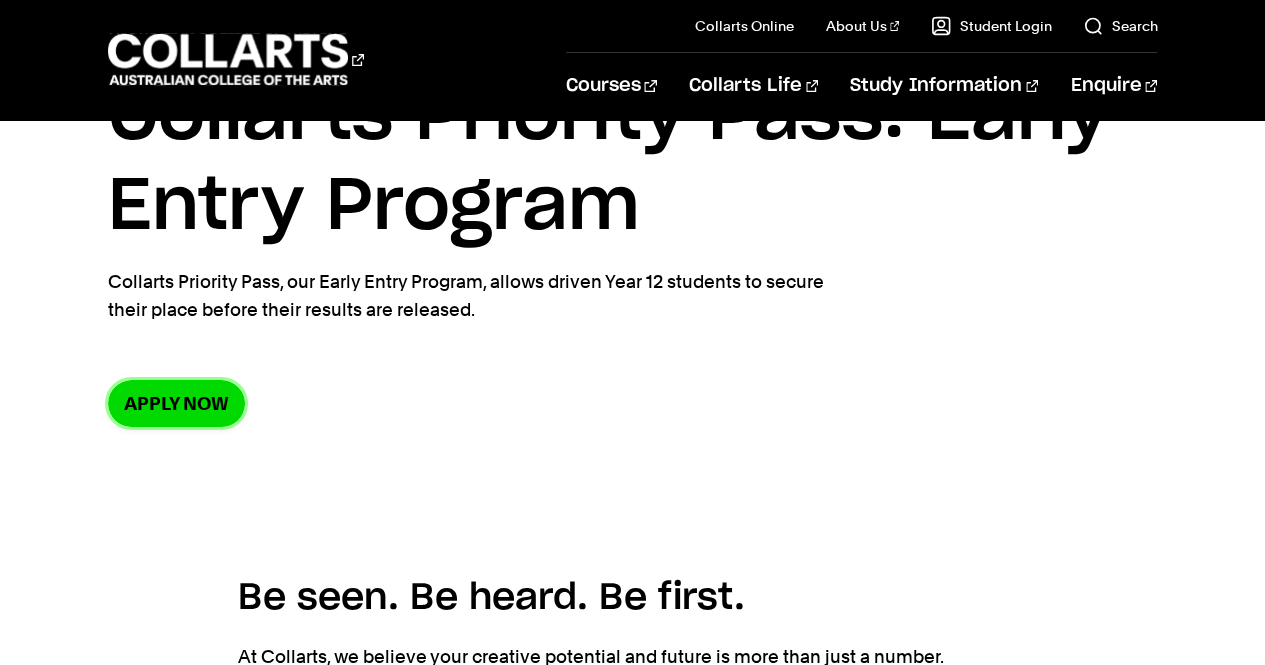 click on "Apply now" at bounding box center [176, 403] 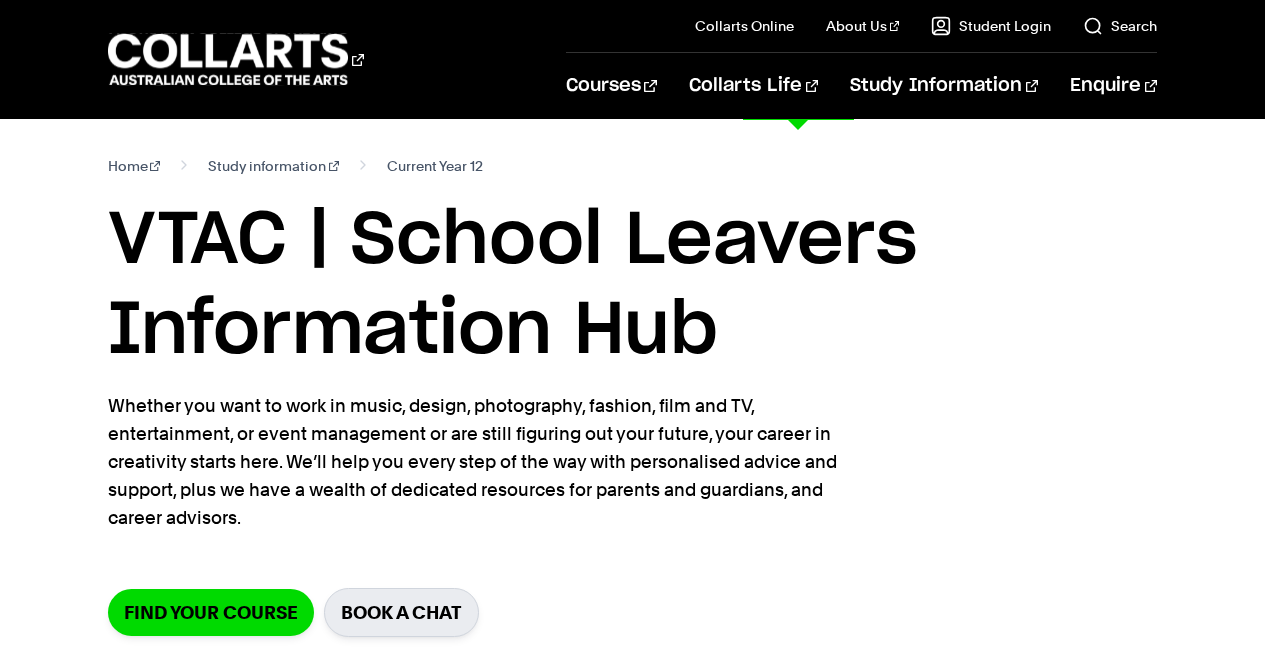 scroll, scrollTop: 89, scrollLeft: 0, axis: vertical 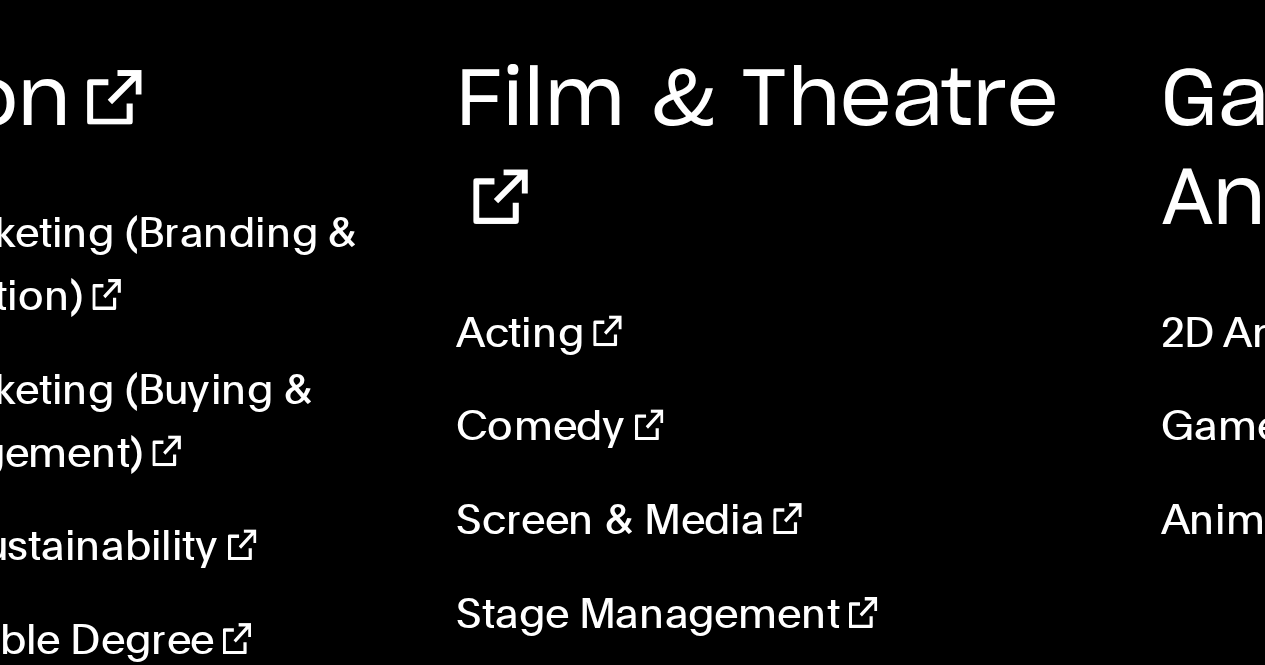 click on "Comedy" at bounding box center (768, 370) 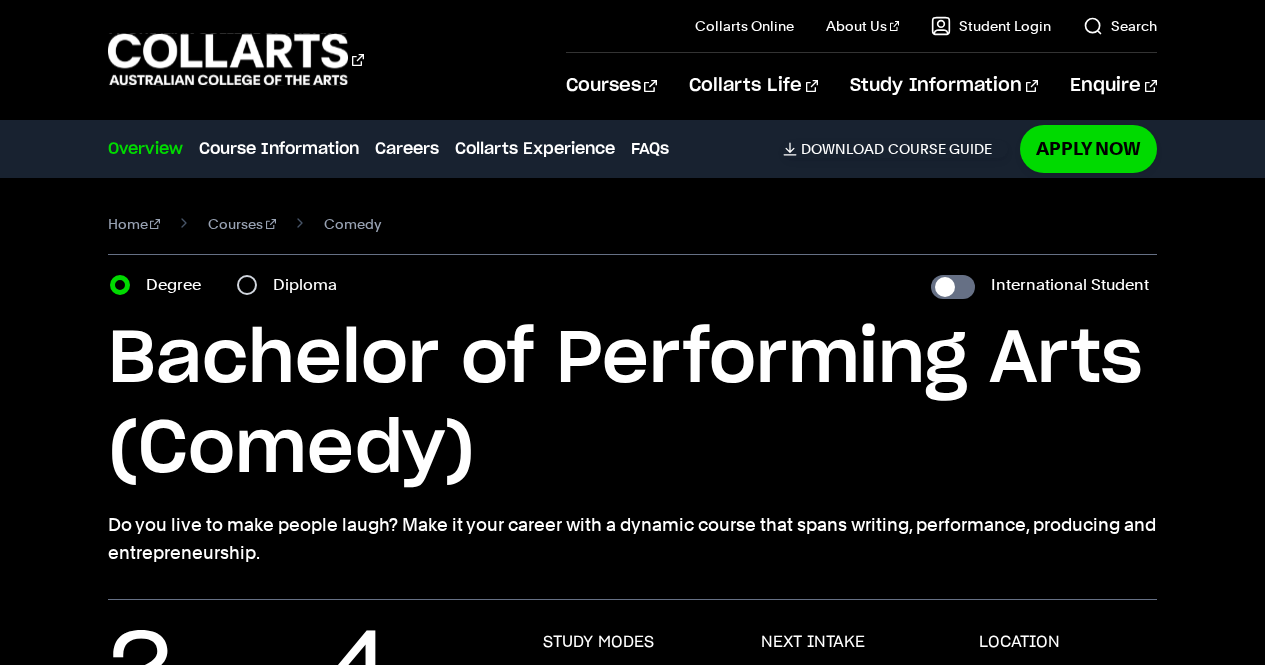 scroll, scrollTop: 180, scrollLeft: 0, axis: vertical 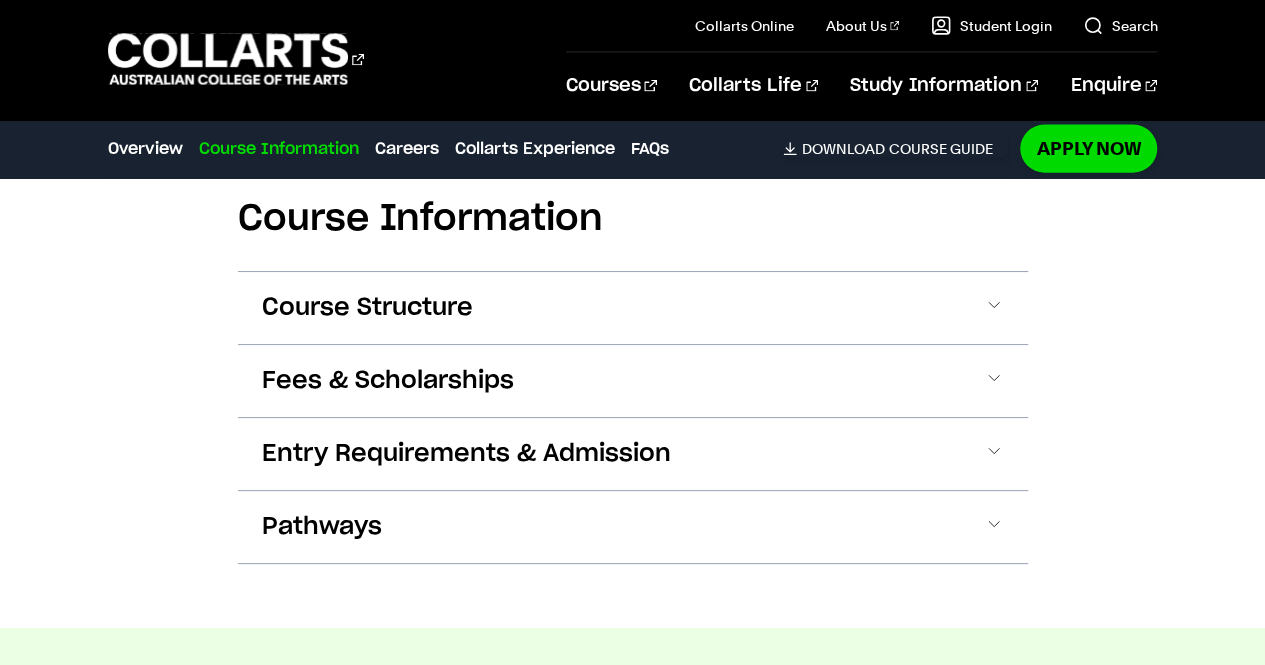click on "Fees & Scholarships" at bounding box center [388, 381] 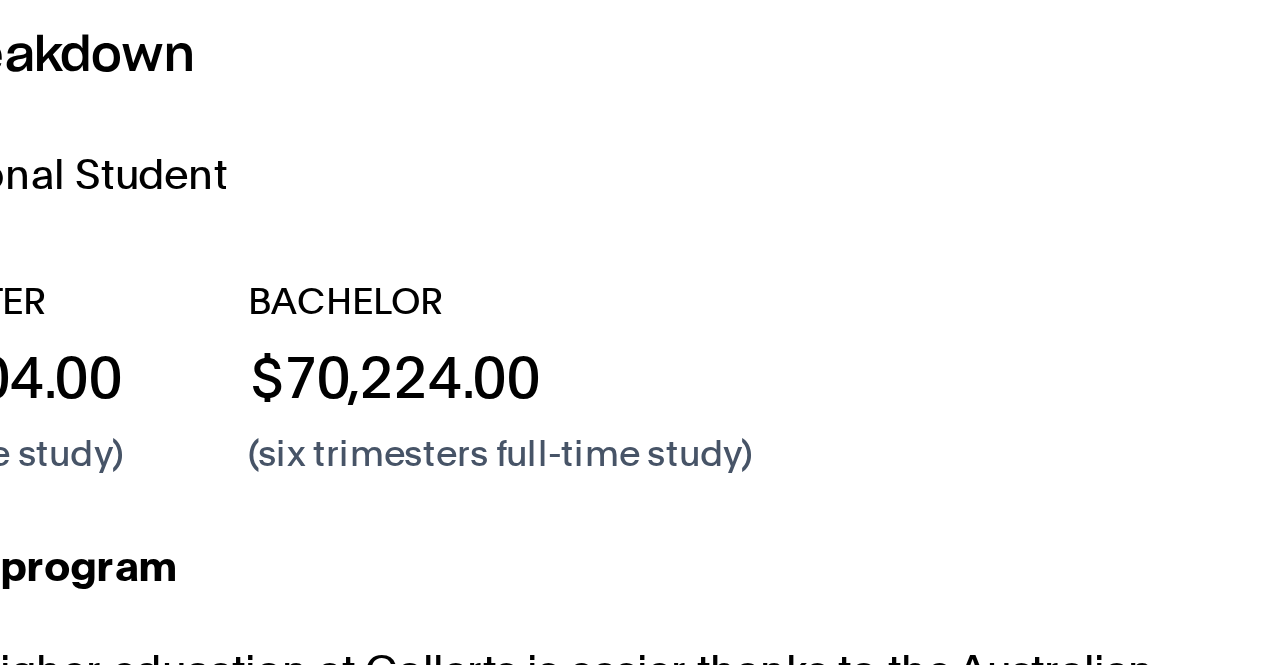 scroll, scrollTop: 2388, scrollLeft: 0, axis: vertical 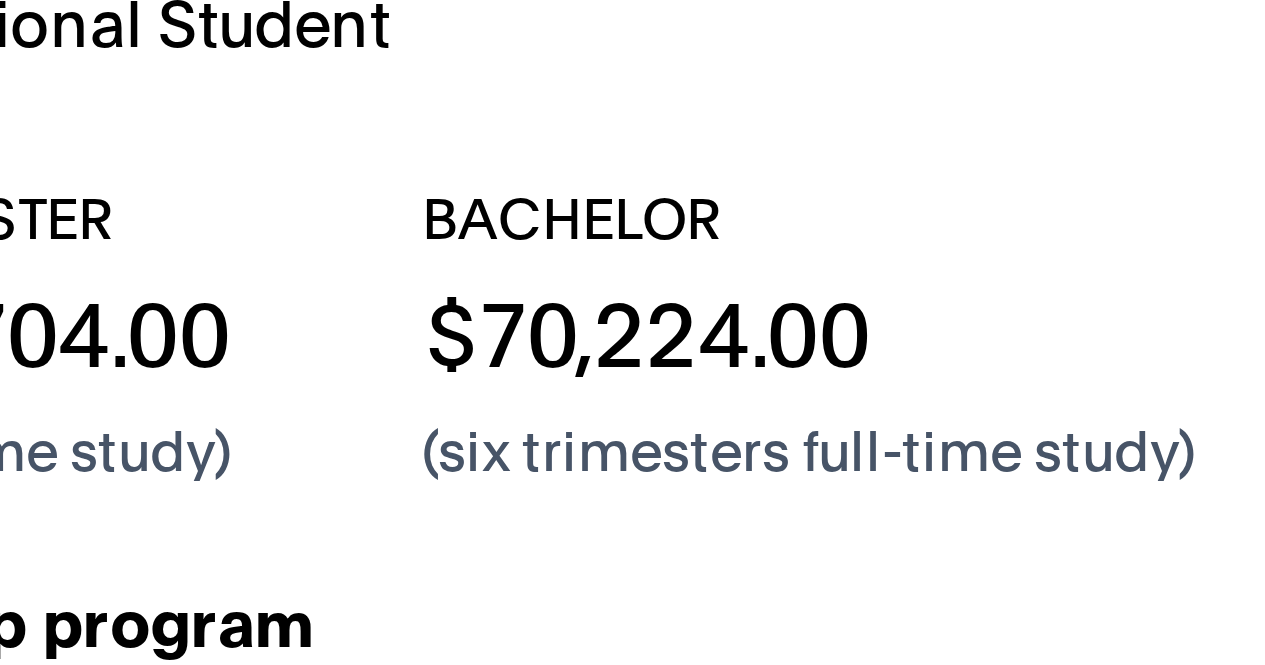 click on "BACHELOR
$70,224.00
(six trimesters full-time study)" at bounding box center [658, 427] 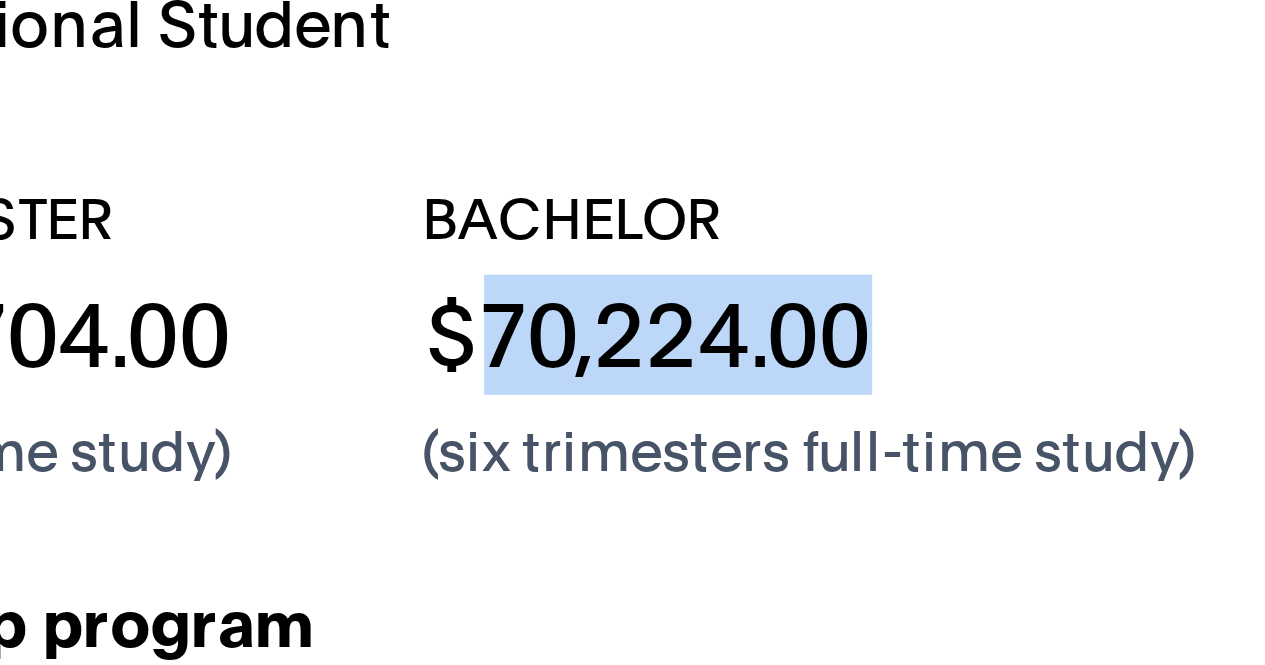 click on "$70,224.00" at bounding box center [658, 427] 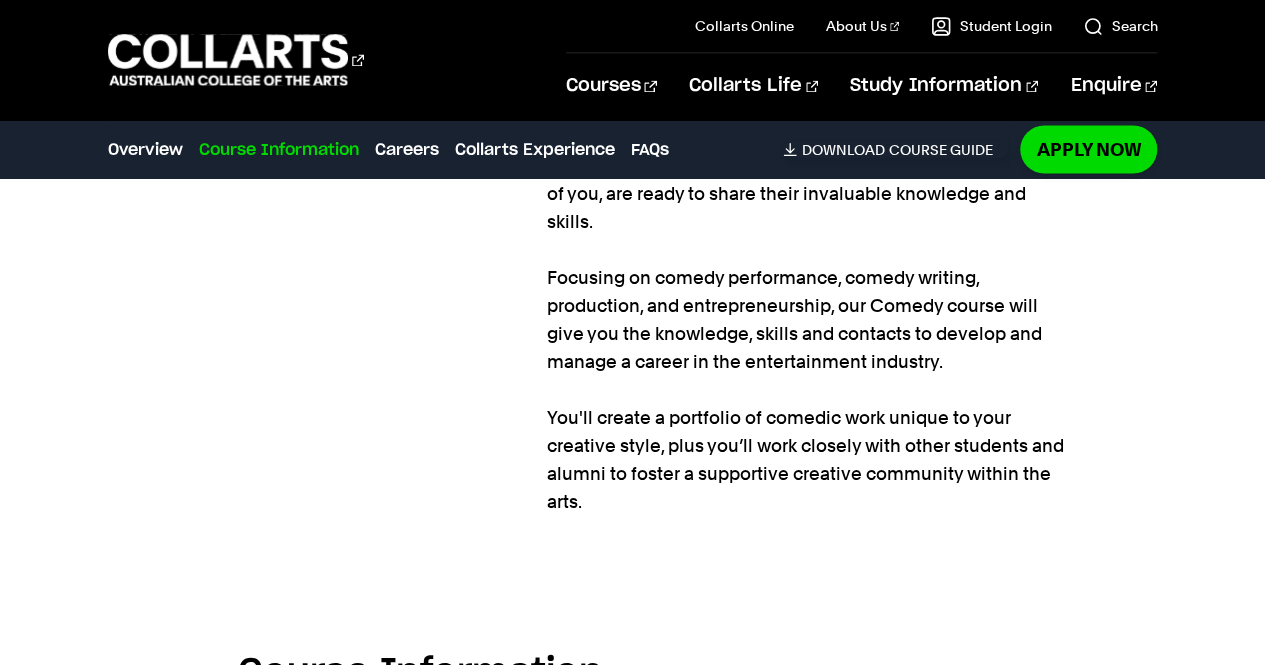 scroll, scrollTop: 1590, scrollLeft: 0, axis: vertical 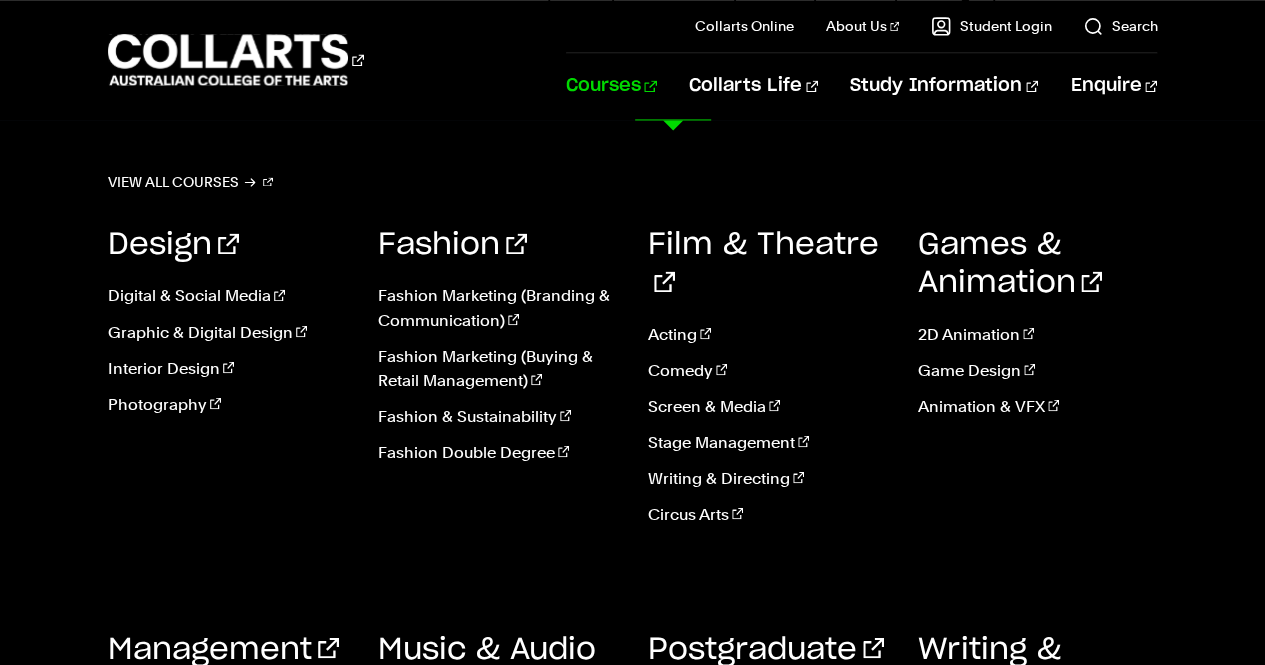 click on "Writing & Directing" at bounding box center [768, 478] 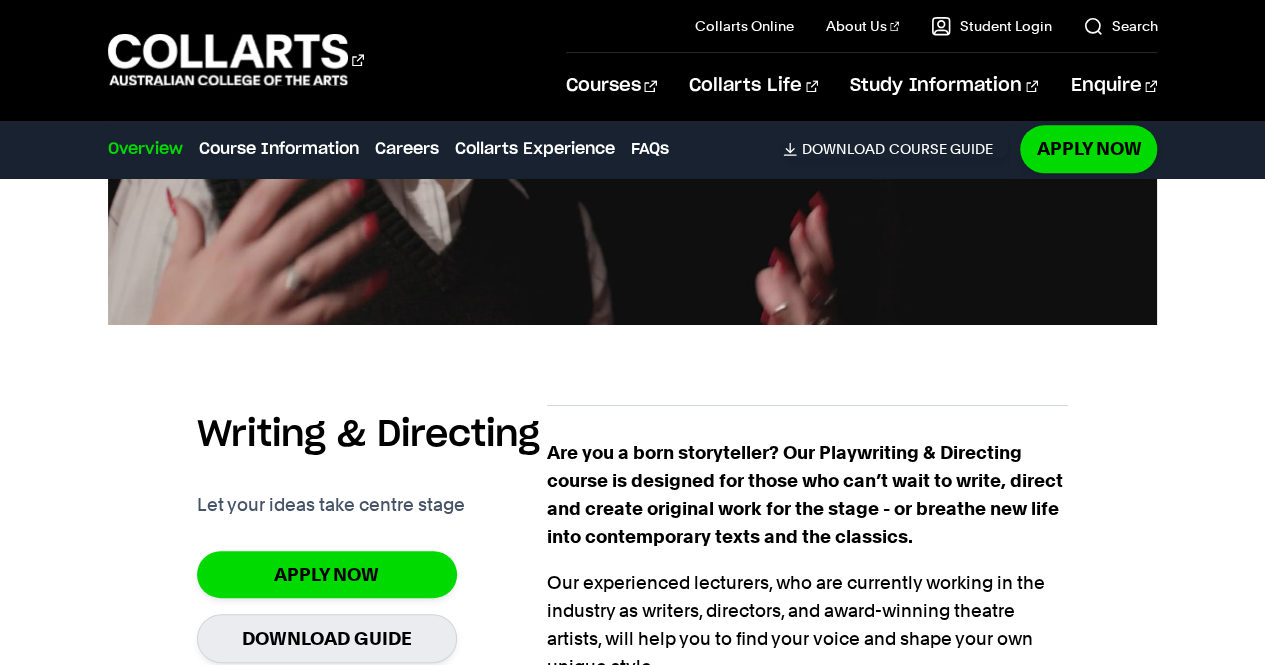 scroll, scrollTop: 0, scrollLeft: 0, axis: both 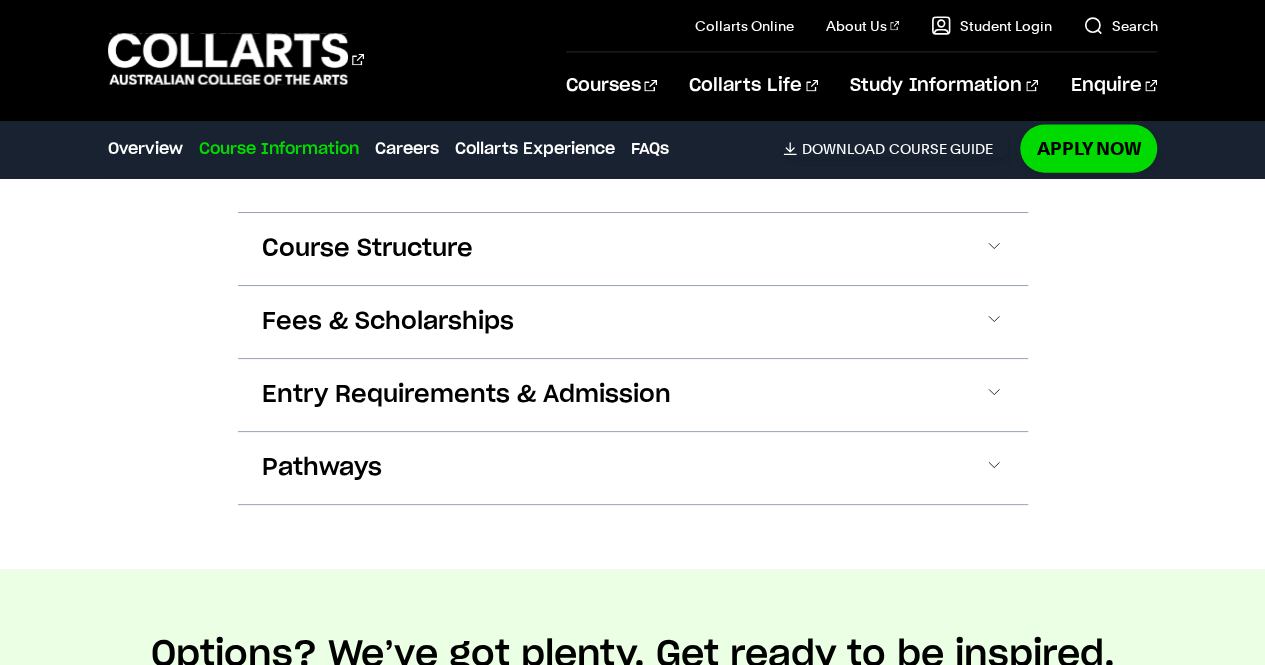 click on "Fees & Scholarships" at bounding box center [388, 322] 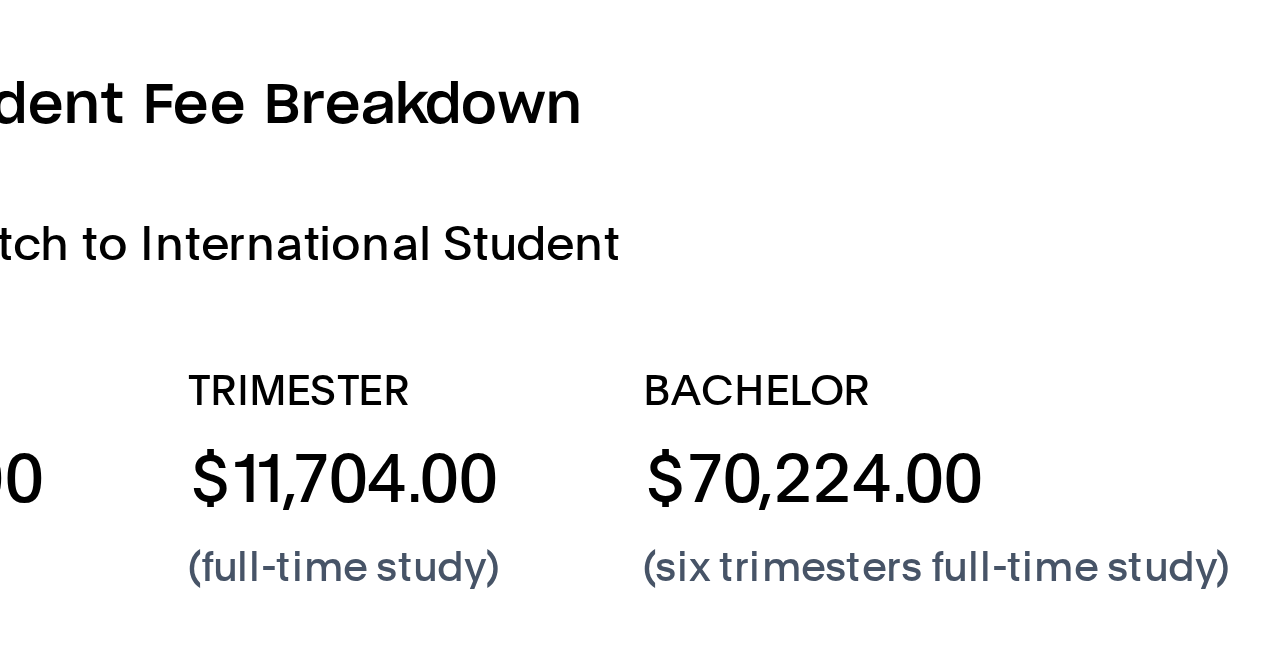 scroll, scrollTop: 2338, scrollLeft: 0, axis: vertical 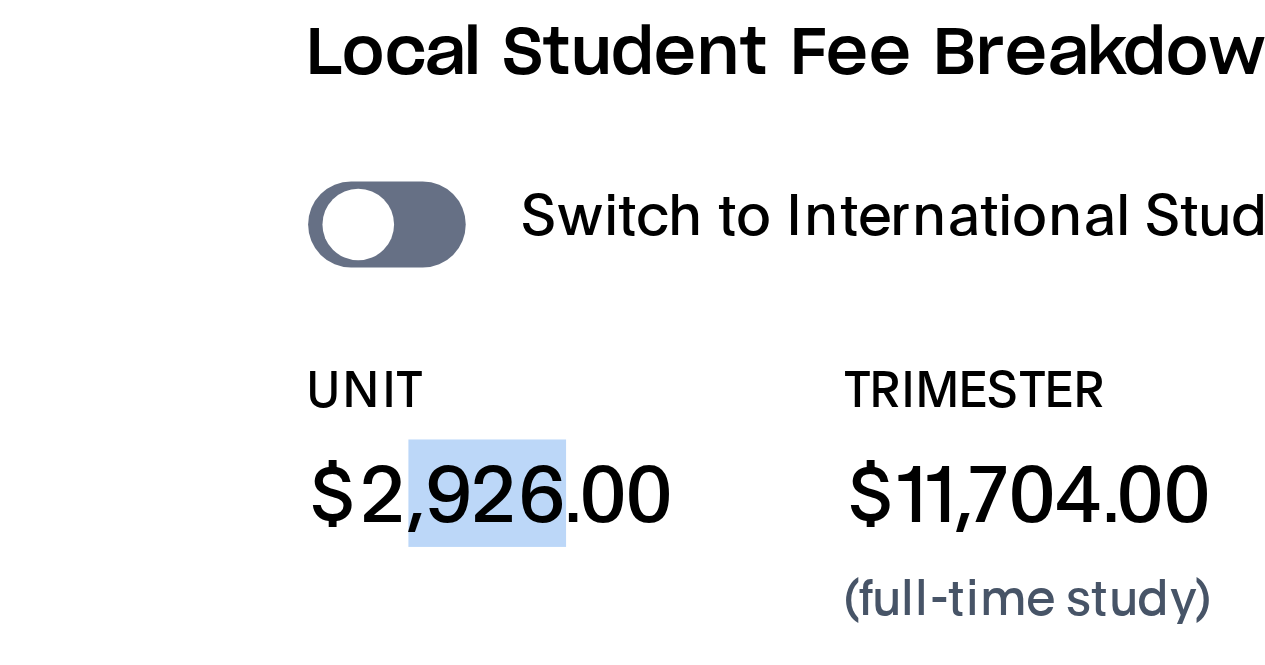 drag, startPoint x: 283, startPoint y: 390, endPoint x: 339, endPoint y: 396, distance: 56.32051 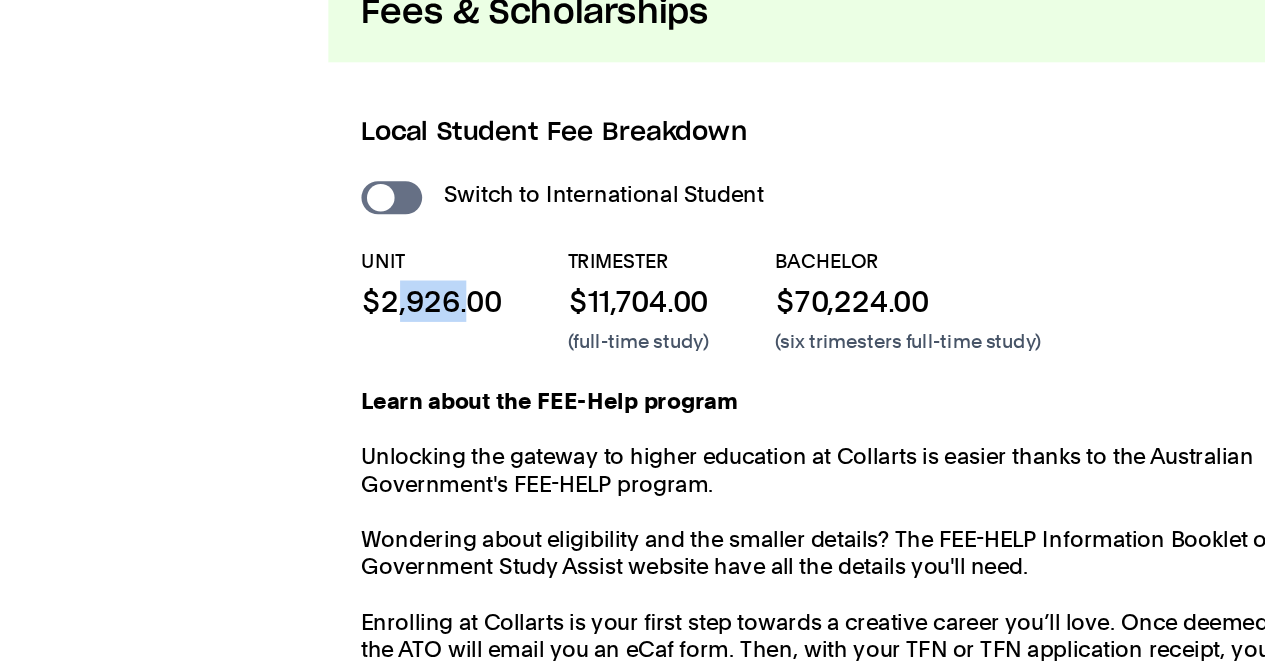 scroll, scrollTop: 2338, scrollLeft: 0, axis: vertical 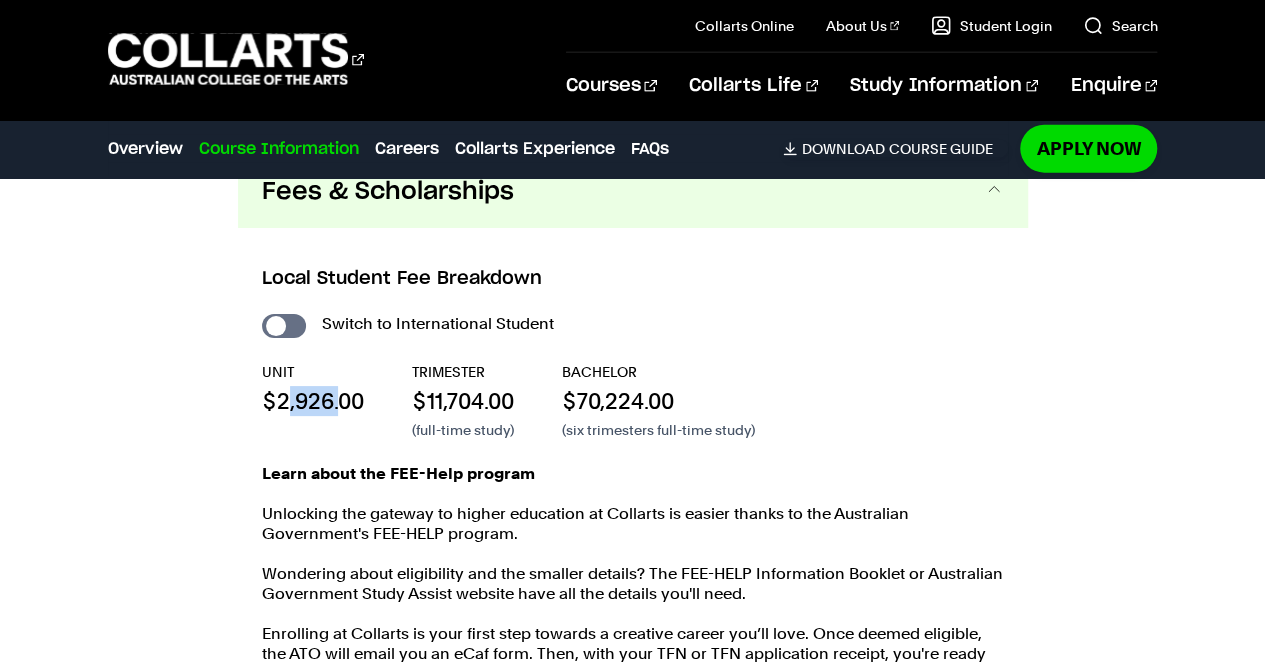 click on "International Student" at bounding box center (284, 326) 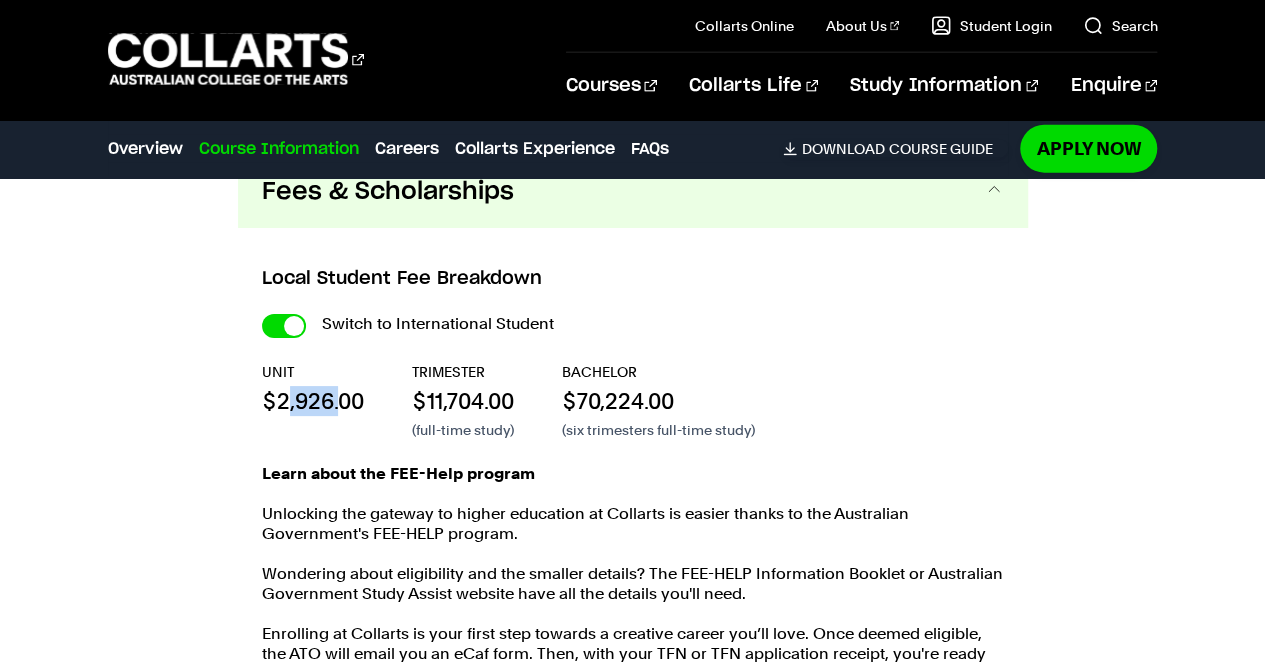 checkbox on "true" 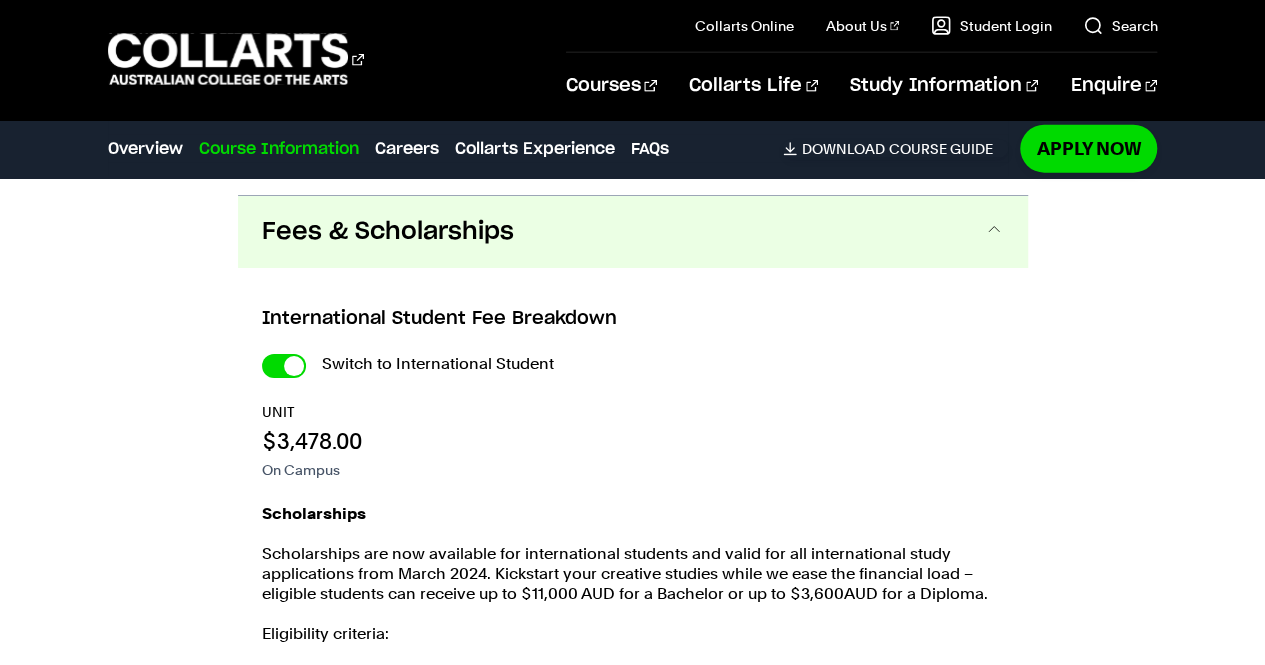 click on "International Student" at bounding box center (0, 0) 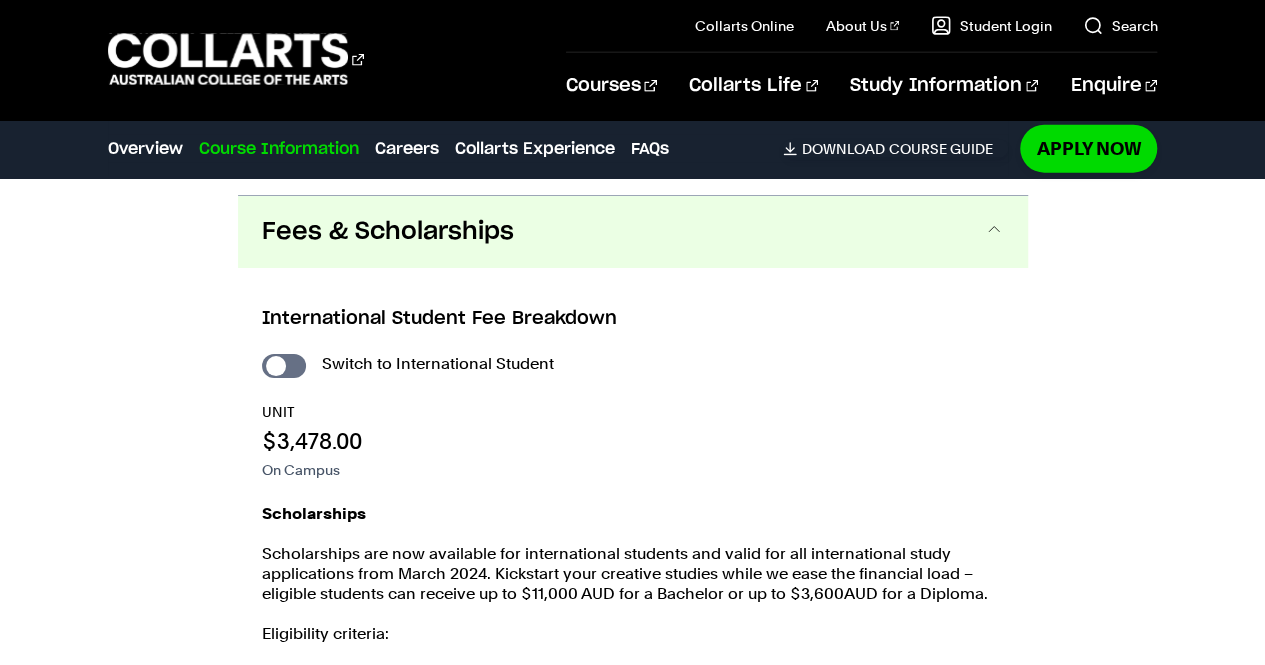 checkbox on "false" 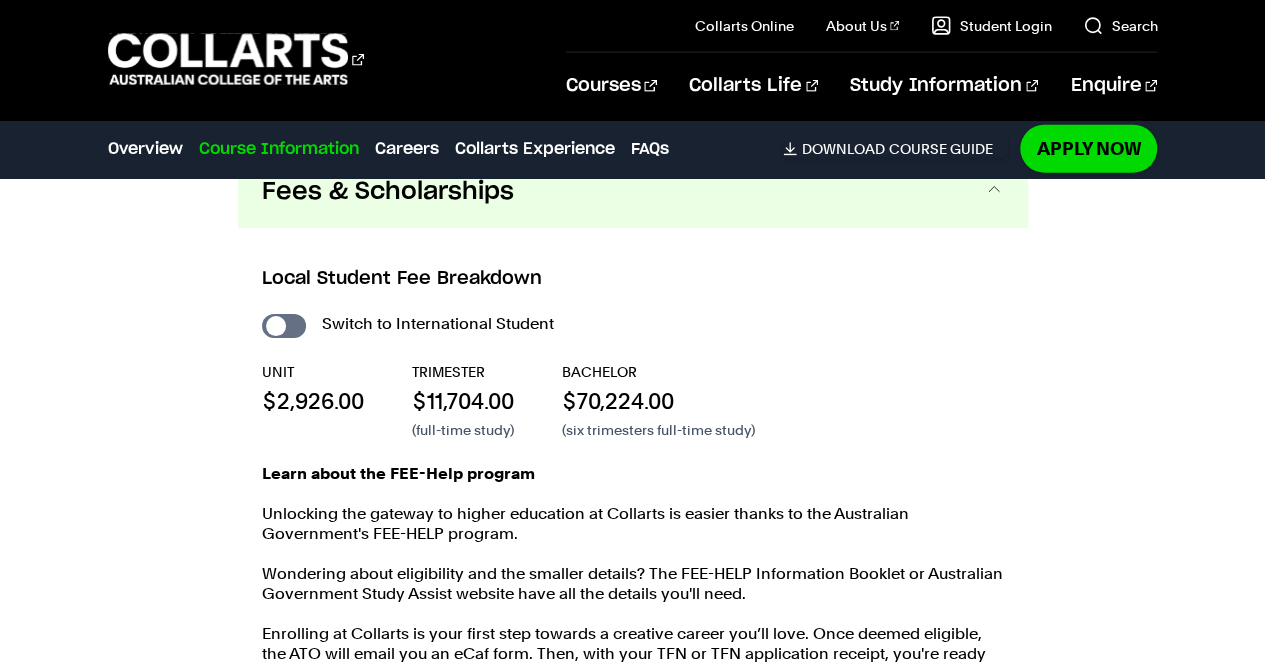 click on "Switch to International Student
UNIT
$2,926.00
TRIMESTER
$11,704.00
(full-time study)
BACHELOR
$70,224.00
(six trimesters full-time study)
Learn about the FEE-Help program
Unlocking the gateway to higher education at Collarts is easier thanks to the Australian Government's FEE-HELP program.
Wondering about eligibility and the smaller details? The FEE-HELP Information Booklet or Australian Government Study Assist website have all the details you'll need.
Enrolling at Collarts is your first step towards a creative career you’ll love. Once deemed eligible, the ATO will email you an eCaf form. Then, with your TFN or TFN application receipt, you're ready to start your FEE-HELP application. Just be sure to submit it before the census date.
Note:" at bounding box center (633, 527) 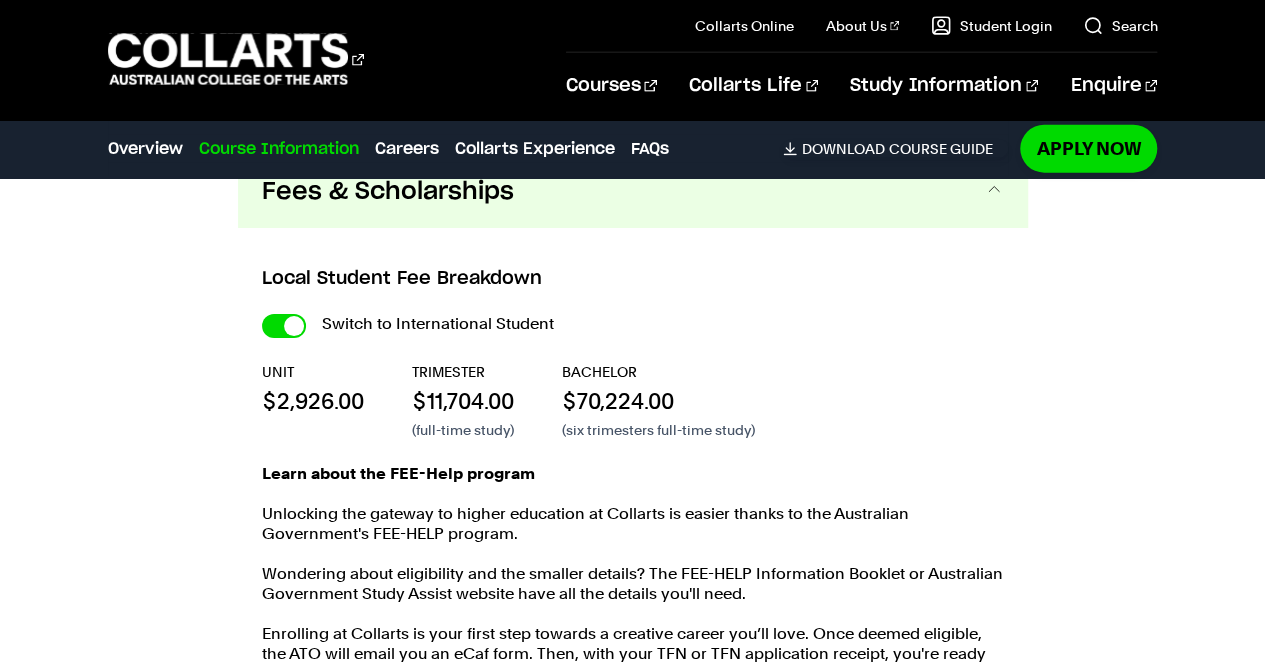 checkbox on "true" 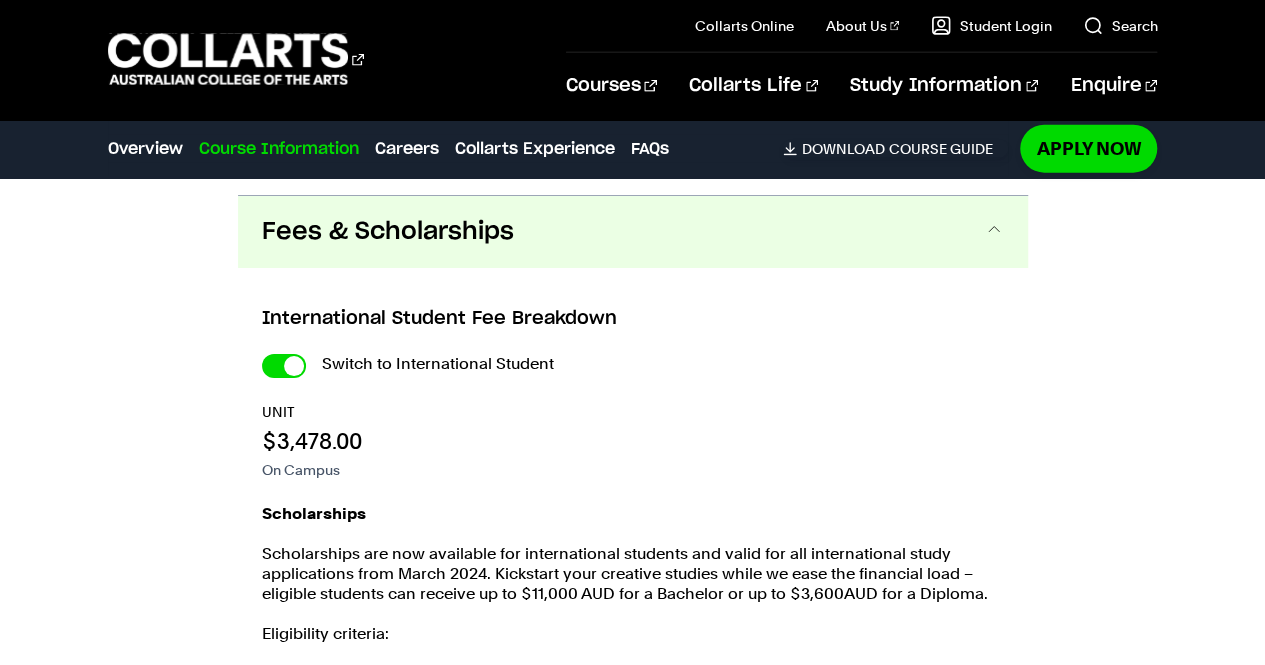 click on "International Student" at bounding box center [0, 0] 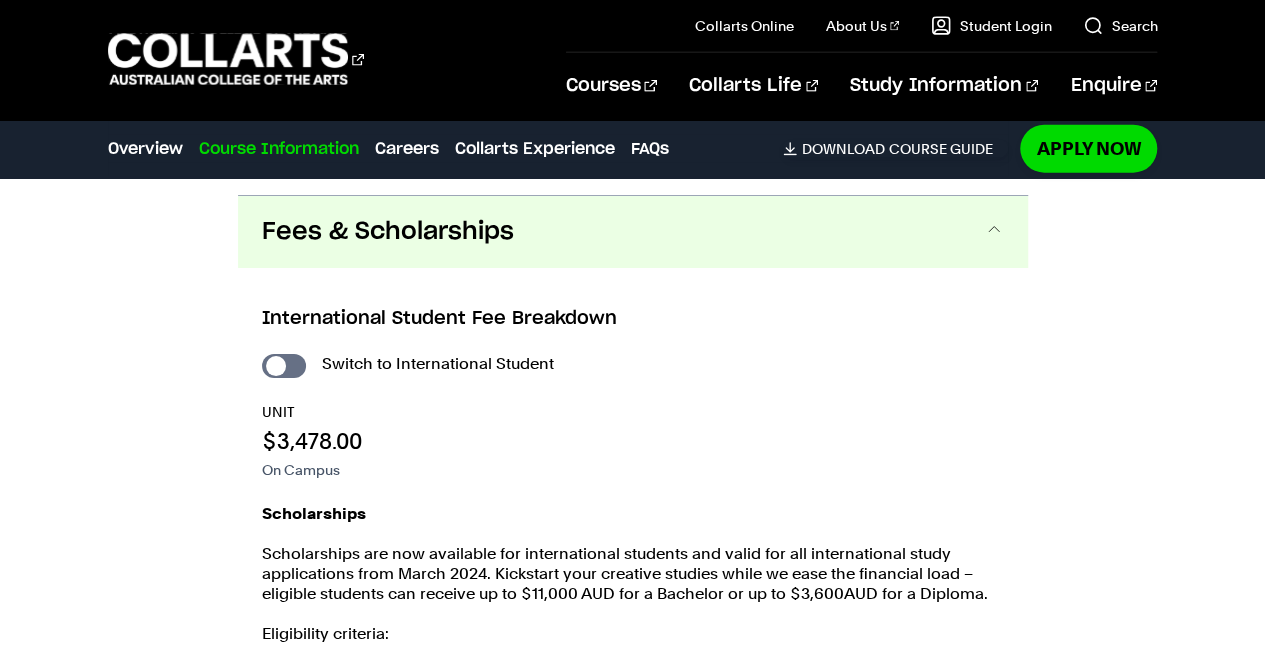 checkbox on "false" 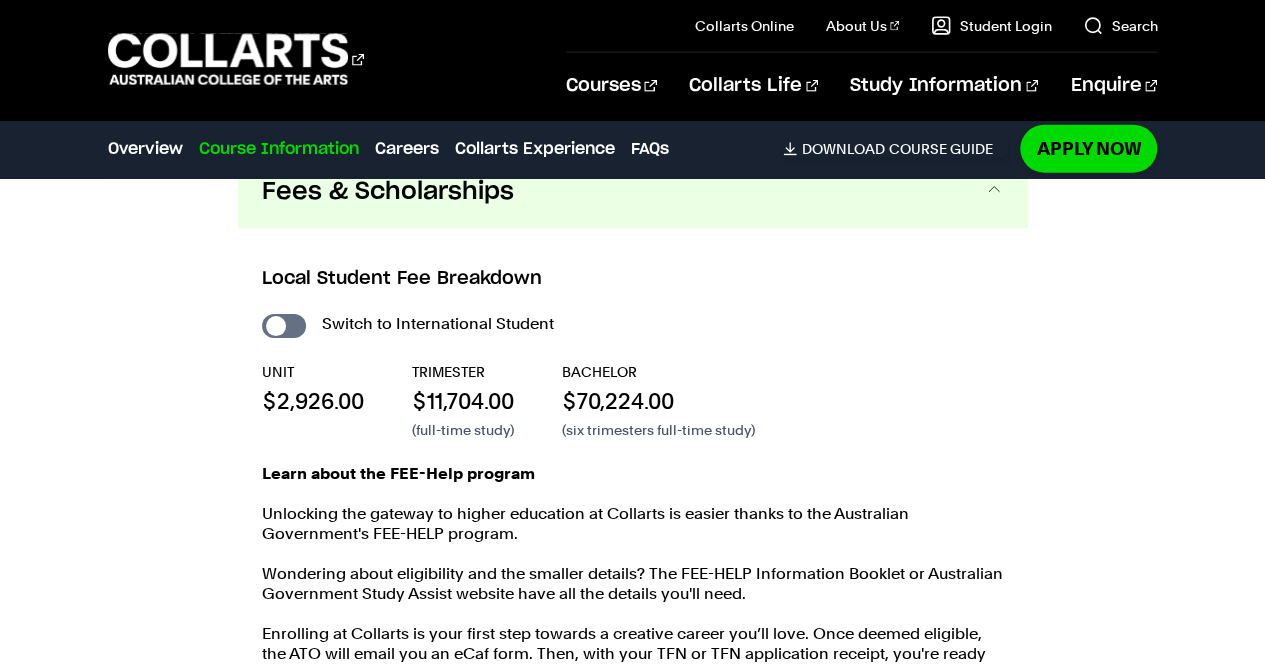 click on "UNIT" at bounding box center [313, 372] 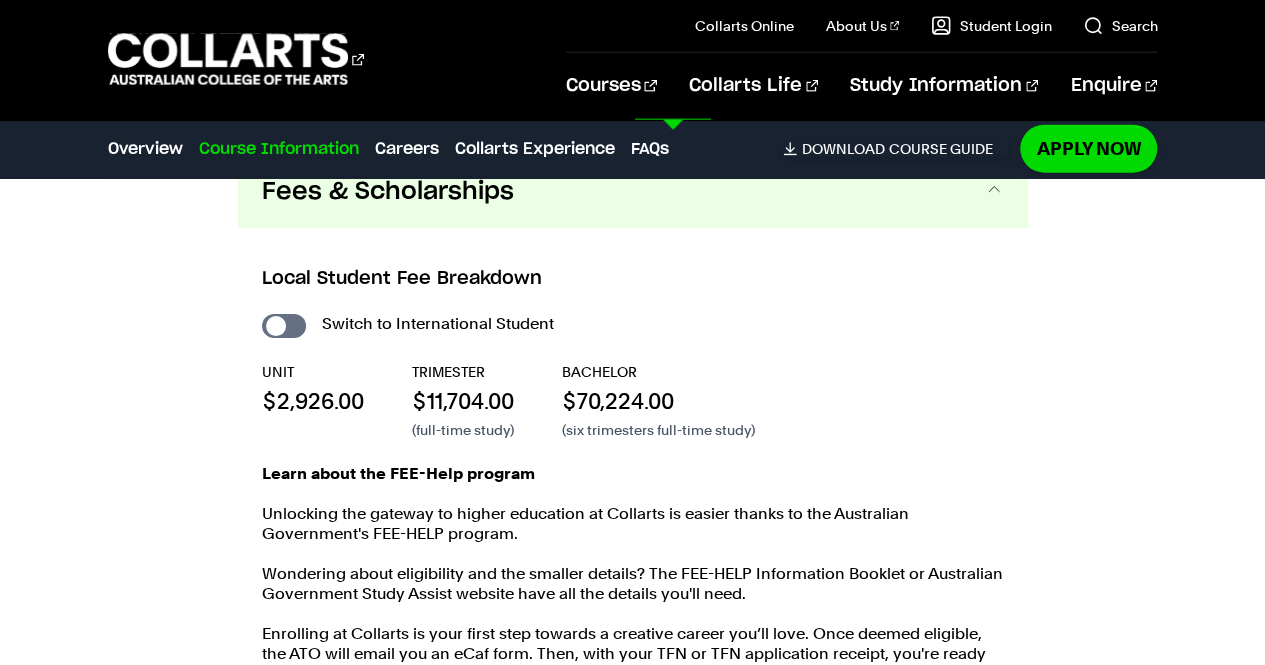 scroll, scrollTop: 2086, scrollLeft: 0, axis: vertical 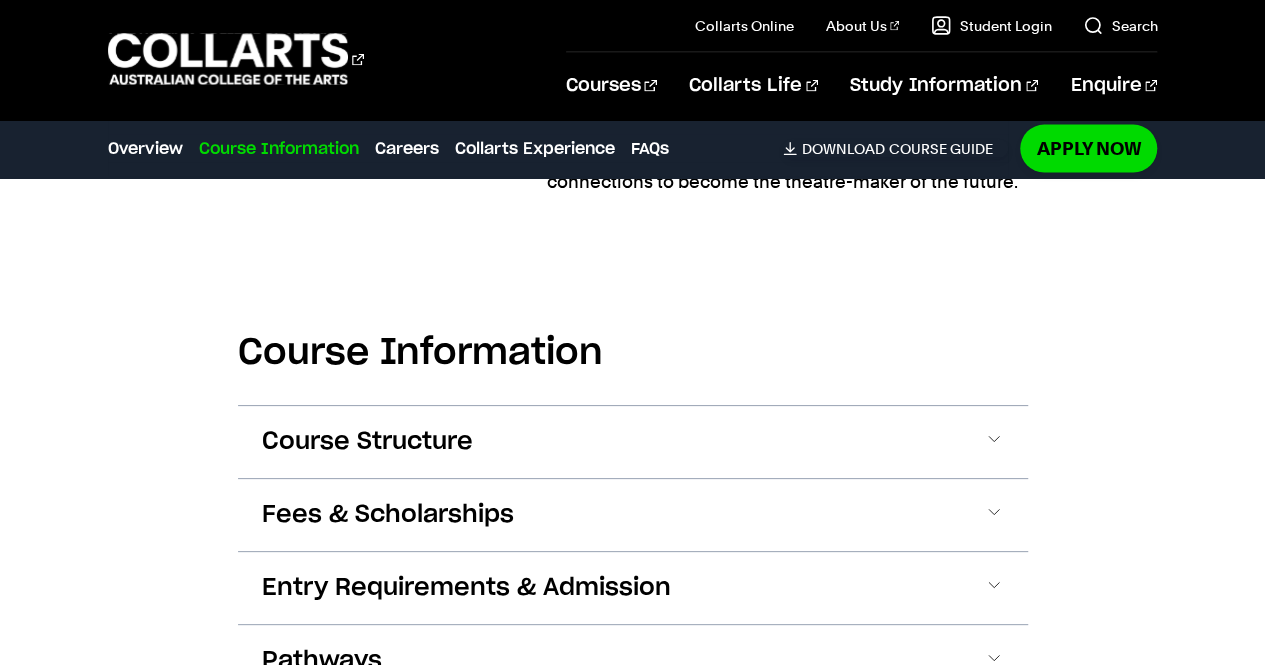 click on "Course Structure" at bounding box center (367, 442) 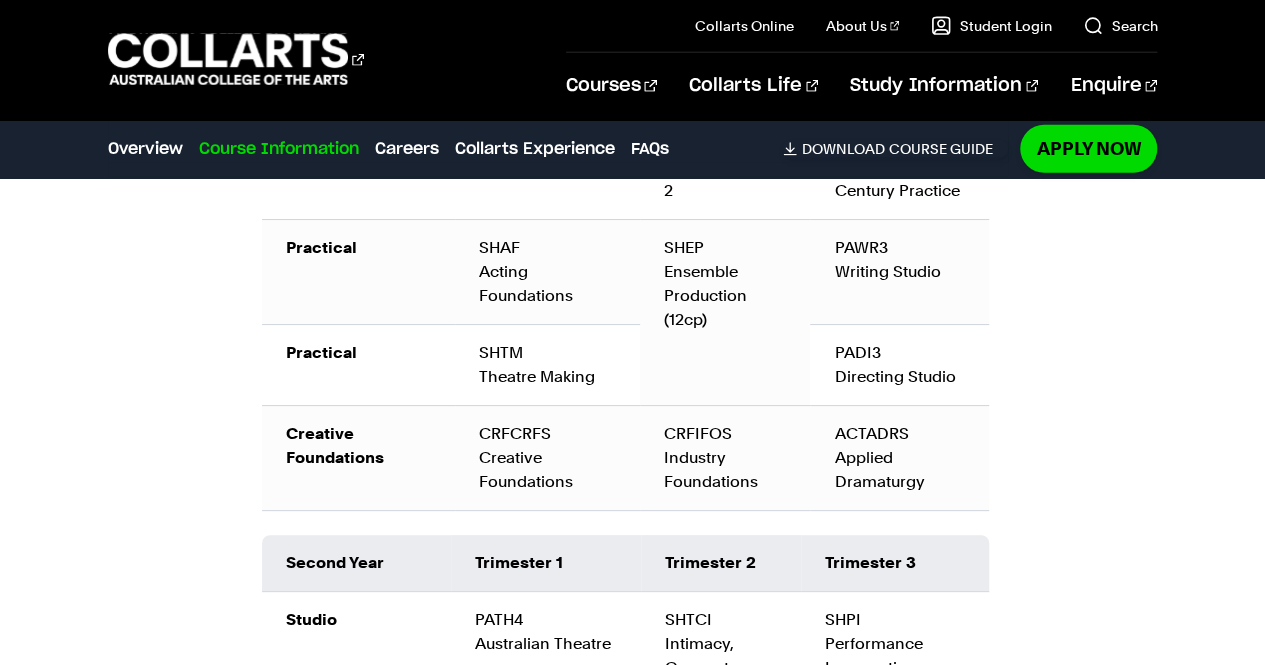 scroll, scrollTop: 2644, scrollLeft: 0, axis: vertical 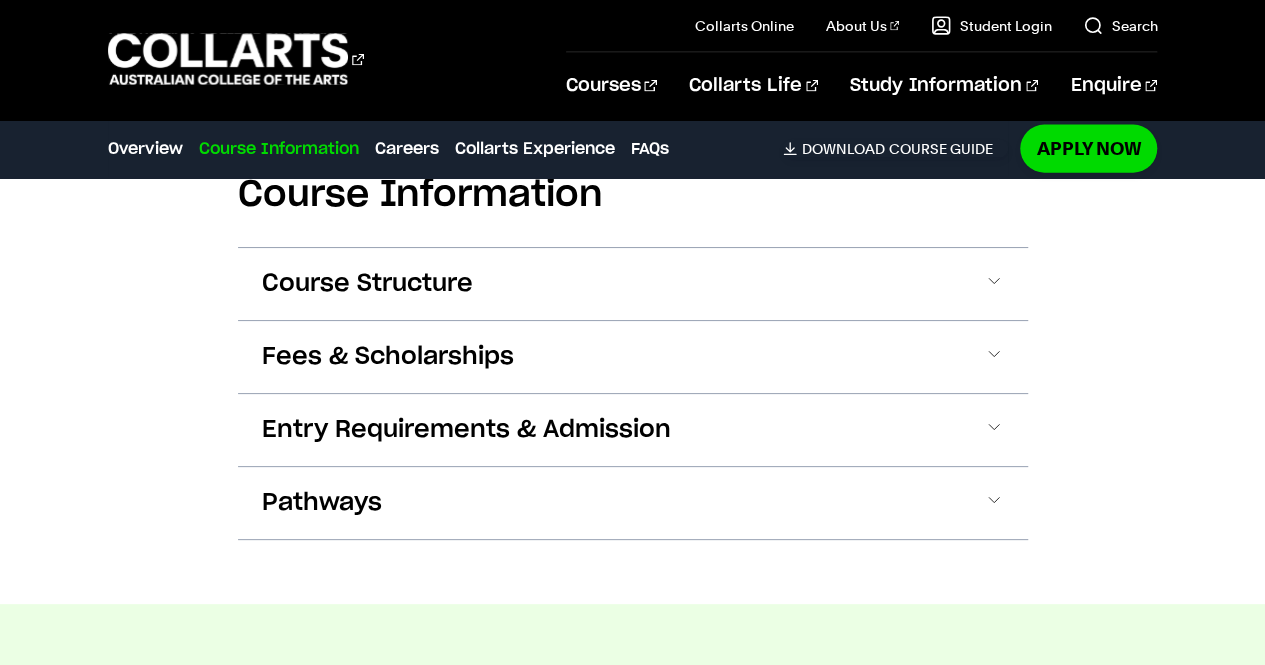 click on "Course Structure" at bounding box center (633, 284) 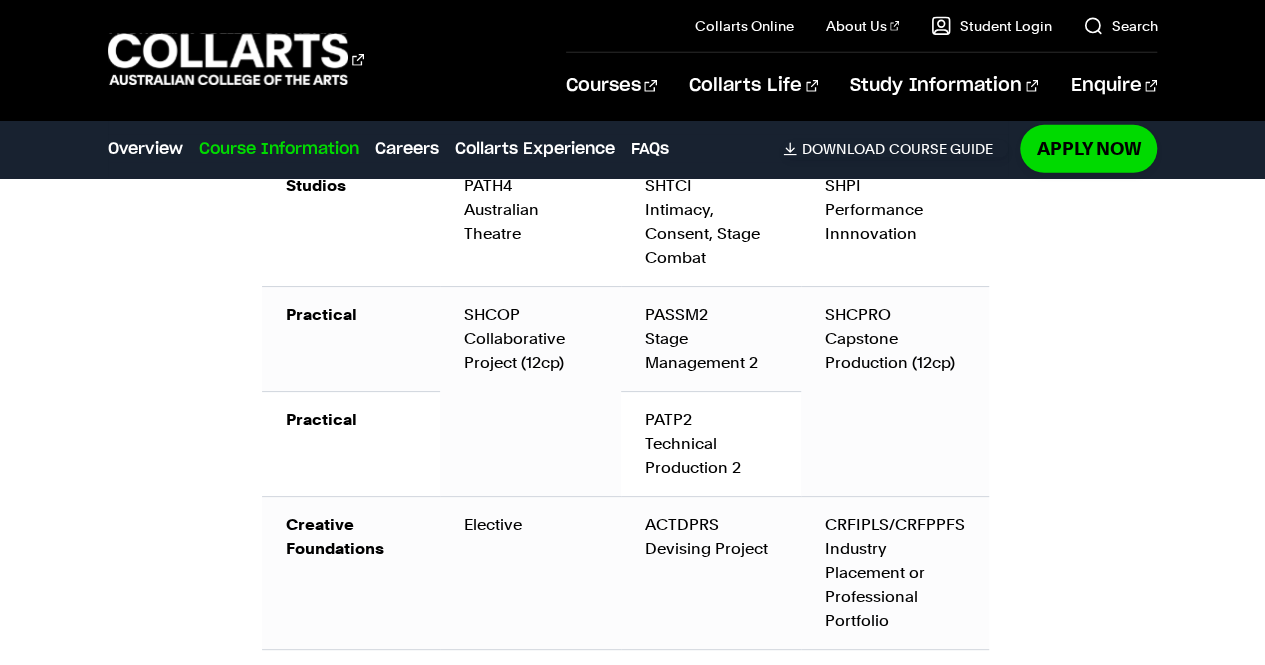 scroll, scrollTop: 3132, scrollLeft: 0, axis: vertical 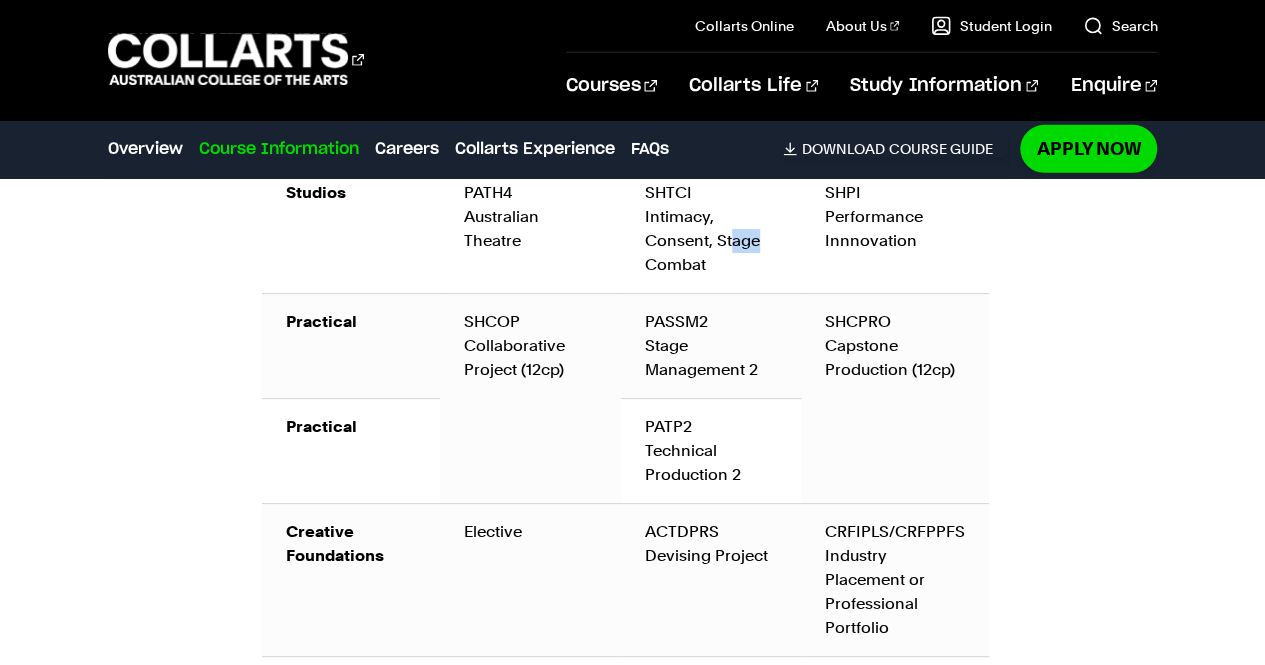 drag, startPoint x: 730, startPoint y: 247, endPoint x: 766, endPoint y: 246, distance: 36.013885 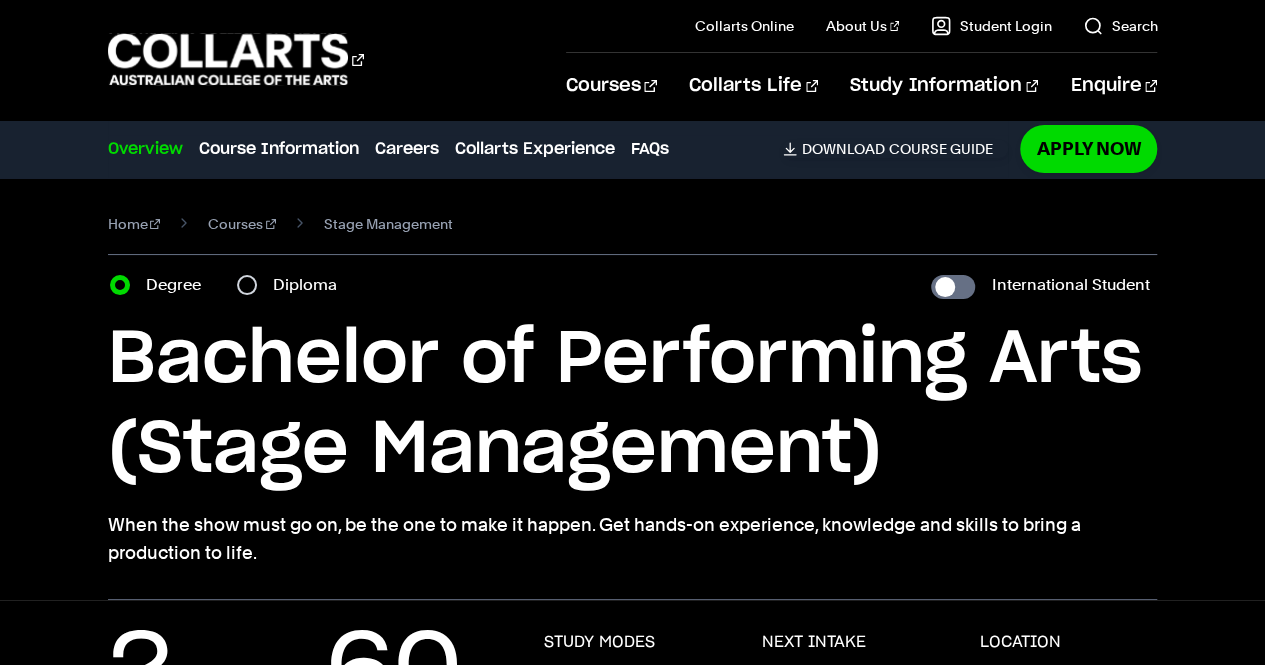 scroll, scrollTop: 4, scrollLeft: 0, axis: vertical 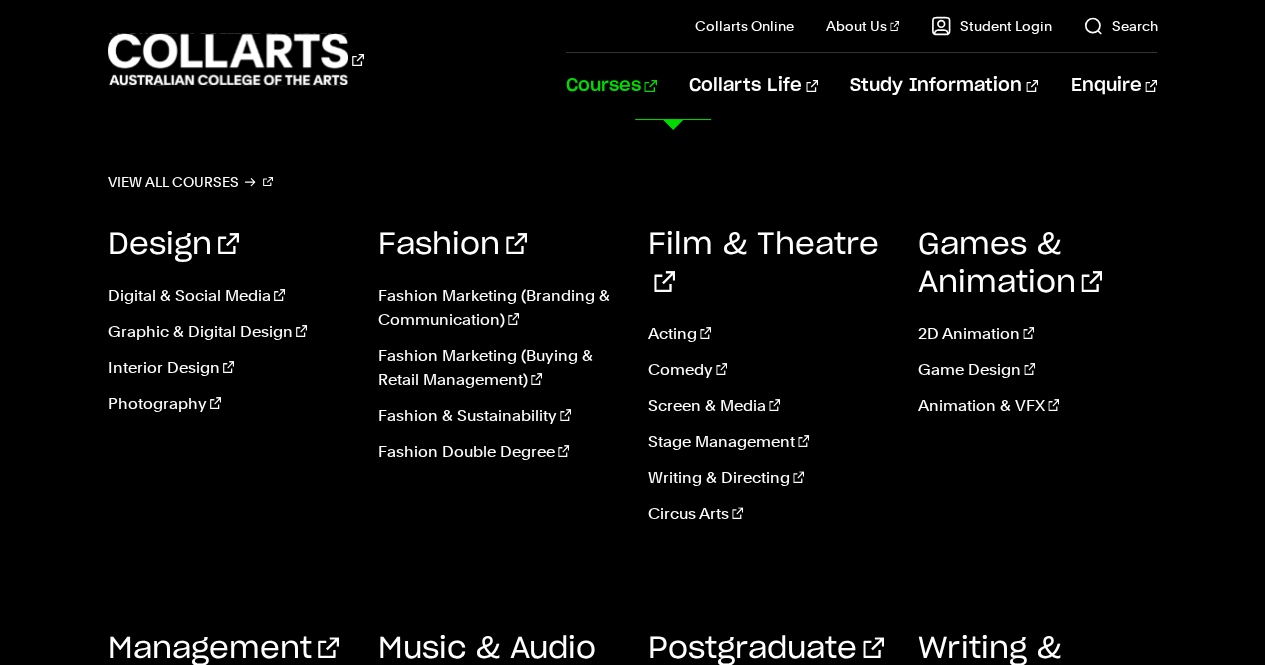click on "Comedy" at bounding box center (768, 370) 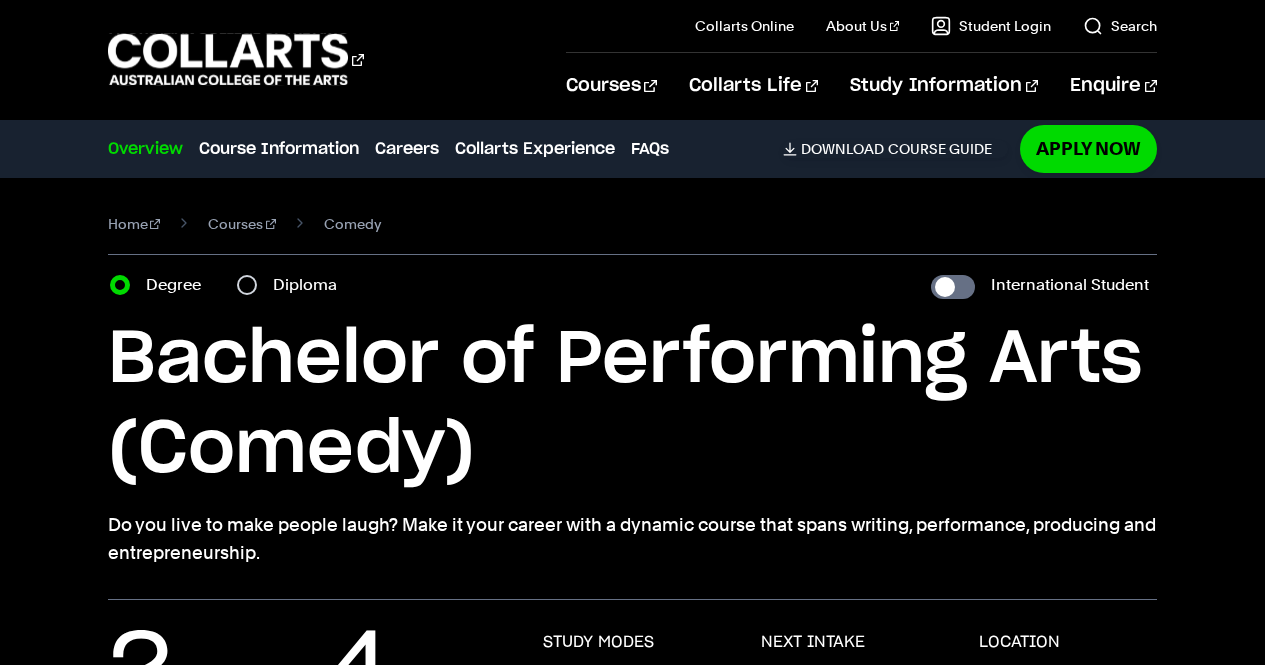 scroll, scrollTop: 83, scrollLeft: 0, axis: vertical 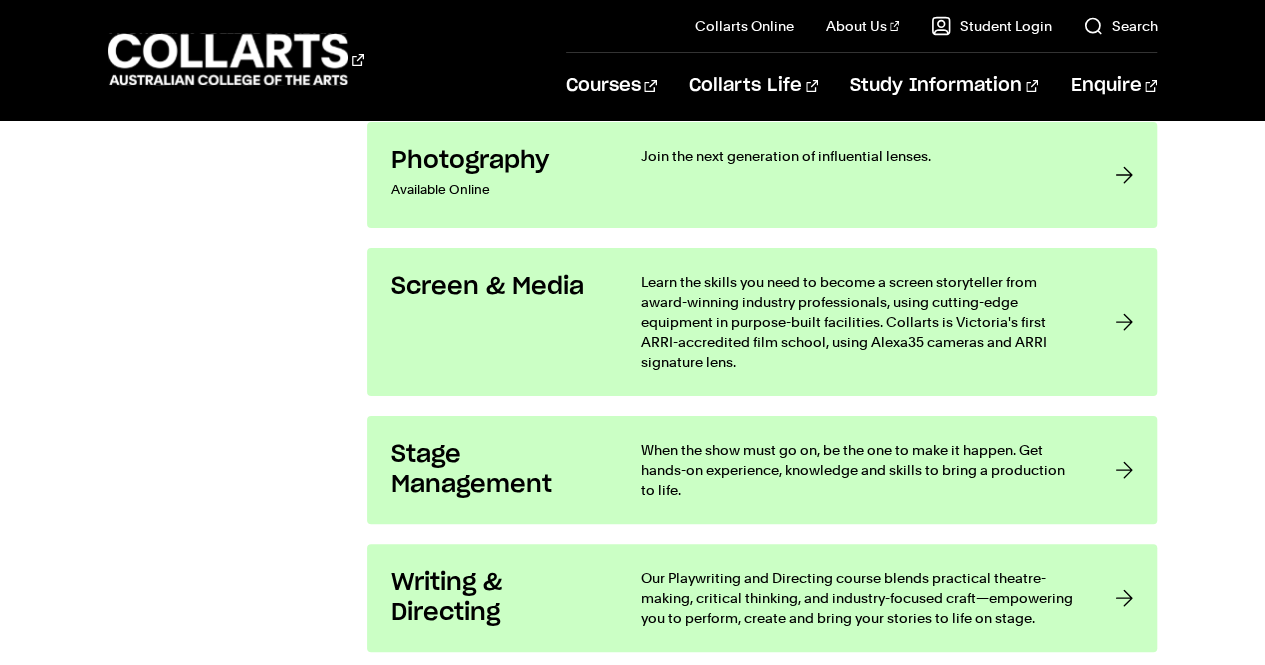 click on "Screen & Media" at bounding box center [496, 287] 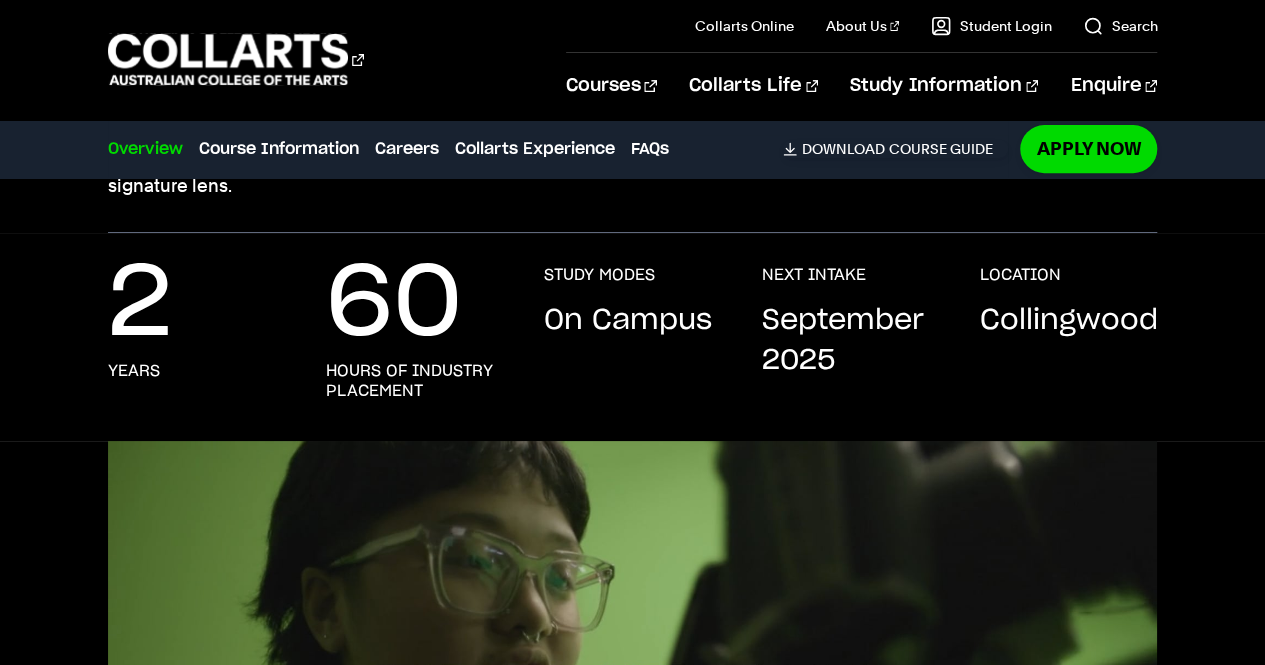 scroll, scrollTop: 0, scrollLeft: 0, axis: both 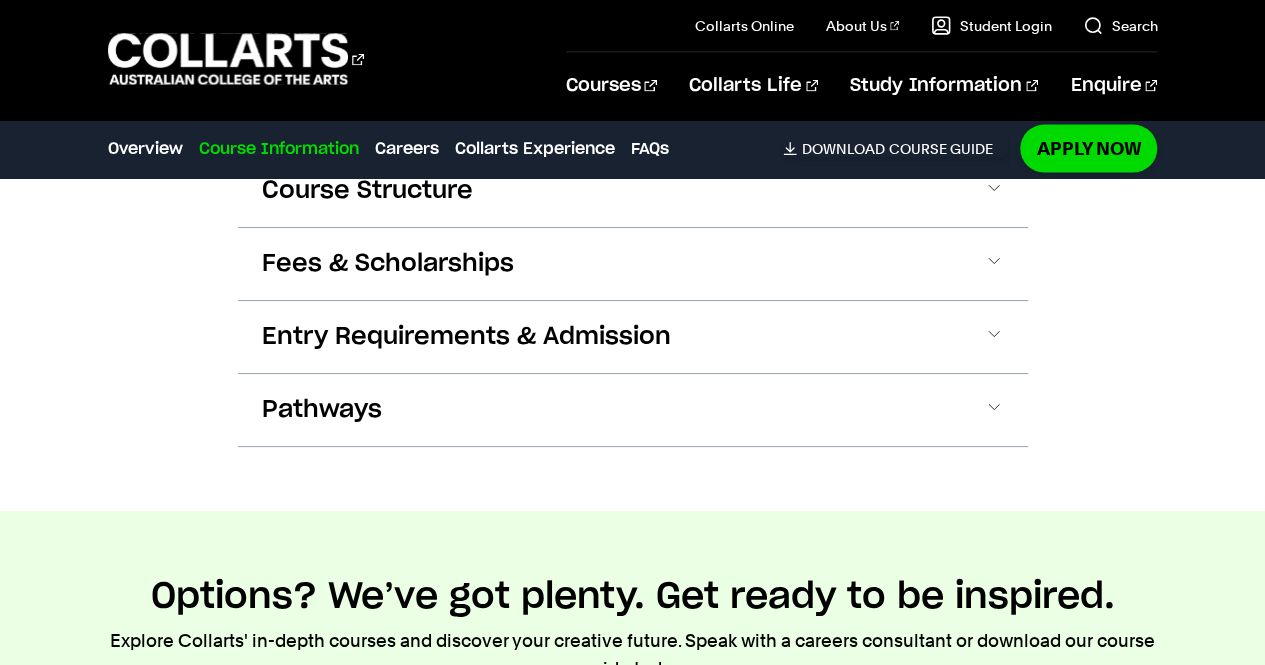 click on "Course Structure" at bounding box center [633, 191] 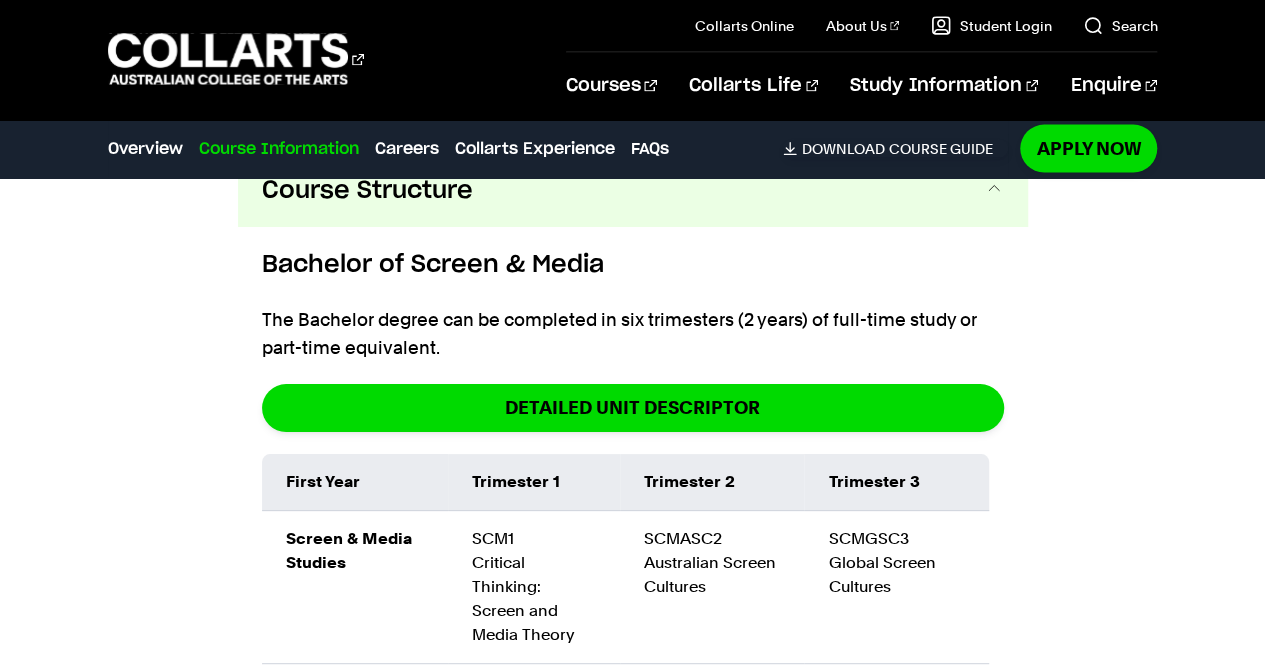 scroll, scrollTop: 2038, scrollLeft: 0, axis: vertical 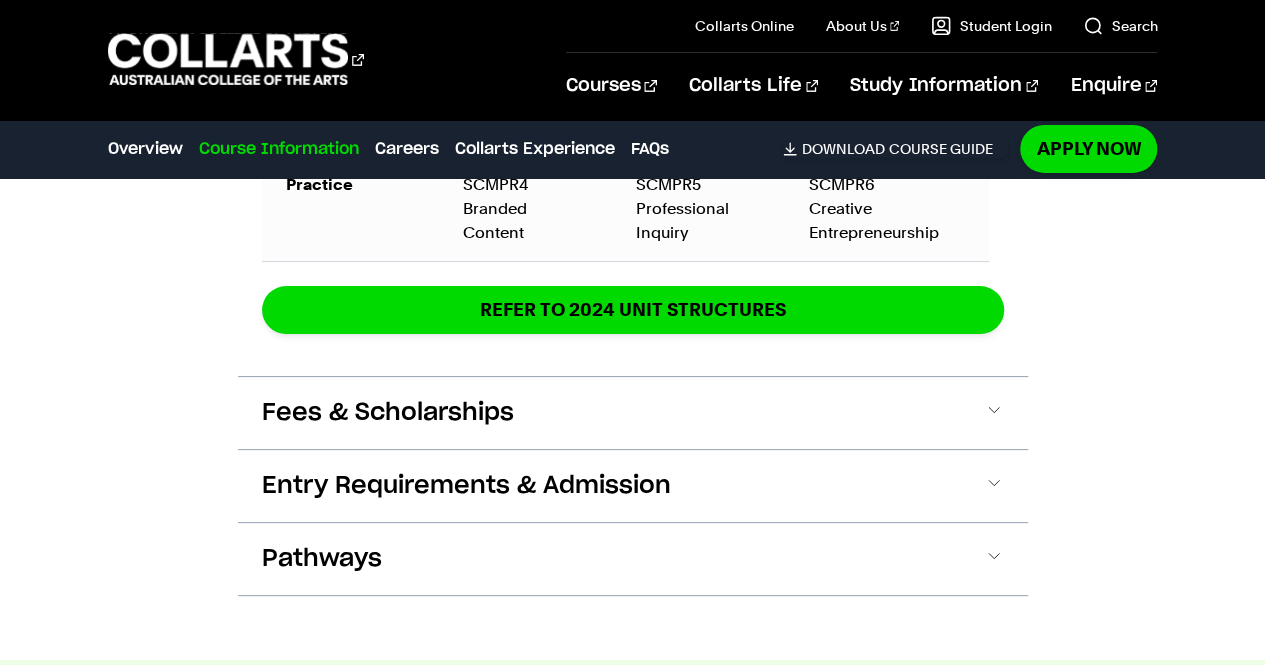 click on "Bachelor of Screen & Media
The Bachelor degree can be completed in six trimesters (2 years) of full-time study or part-time equivalent.
DETAILED UNIT DESCRIPTOR
First Year
Trimester 1
Trimester 2
Trimester 3
Screen & Media Studies
SCM1 Critical Thinking: Screen and Media Theory
SCMASC2 Australian Screen Cultures
SCMGSC3 Global Screen Cultures
Creative Development
SCMCD1 Stories on Screen
SCMEPS2 Episodic Screenwriting
SCMSSFS Screenwriting for Short Film
Production
SCMP1 Introduction to Production
SCMDFES Digital Film Editing
SCMP3 Screen Craft
Practice
SCMPR1 Video and Digital Filmmaking
SCMMFMS Mobile Filmmaking
SCMEPR3 Episodic Production
First Year Trimester 1 Screen & Media Studies SCM1 Critical Thinking: Screen and Media Theory Creative Development
SCMCD1 Stories on Screen
Production
SCMP1" at bounding box center [633, -332] 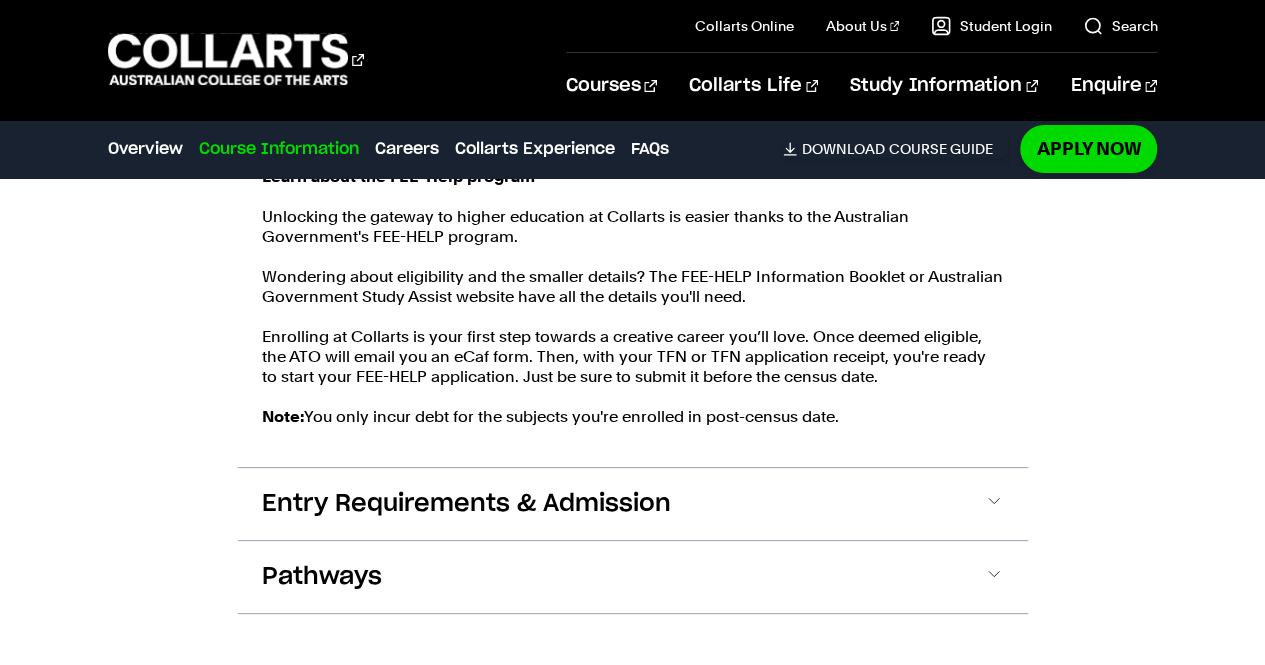 click on "Entry Requirements & Admission" at bounding box center (466, 504) 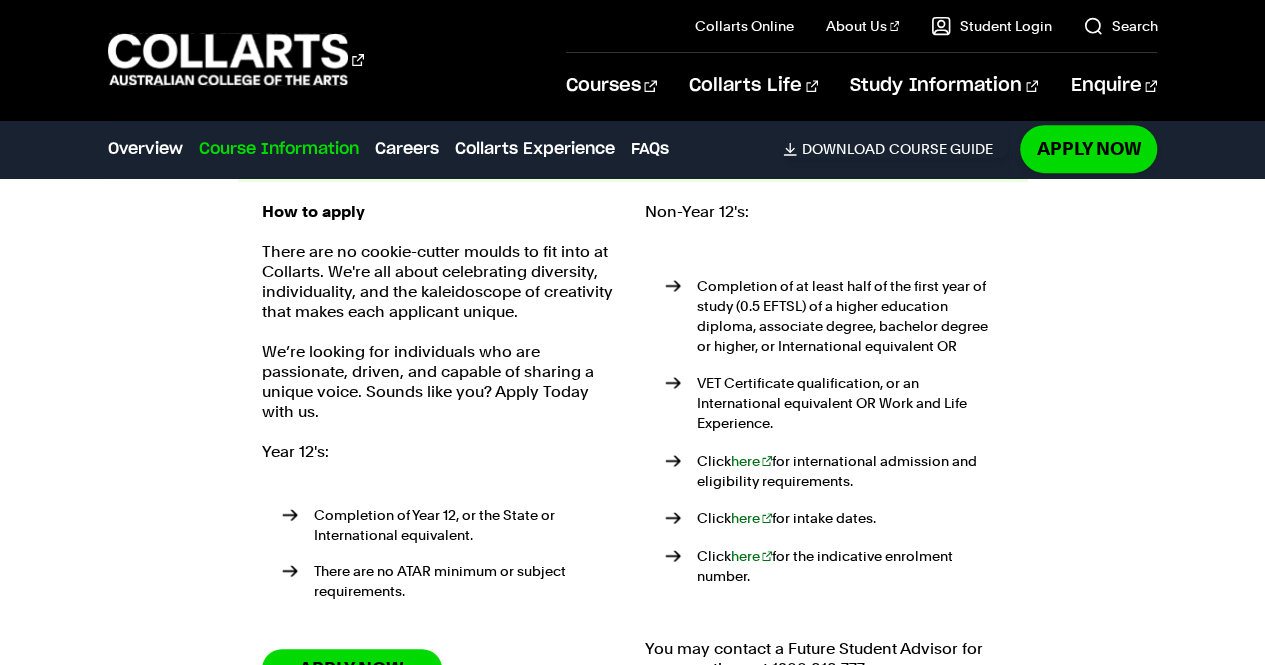 scroll, scrollTop: 4208, scrollLeft: 0, axis: vertical 